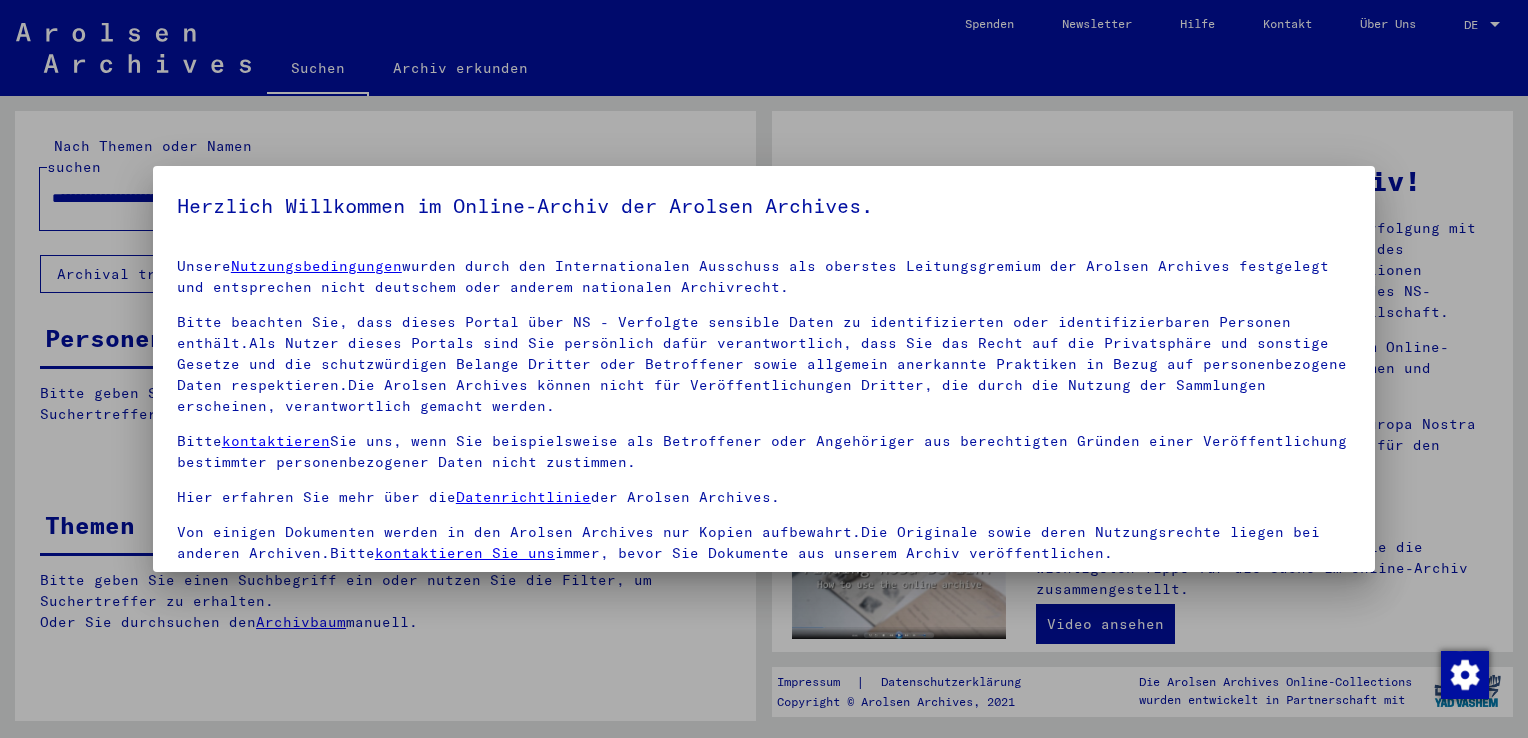 scroll, scrollTop: 0, scrollLeft: 0, axis: both 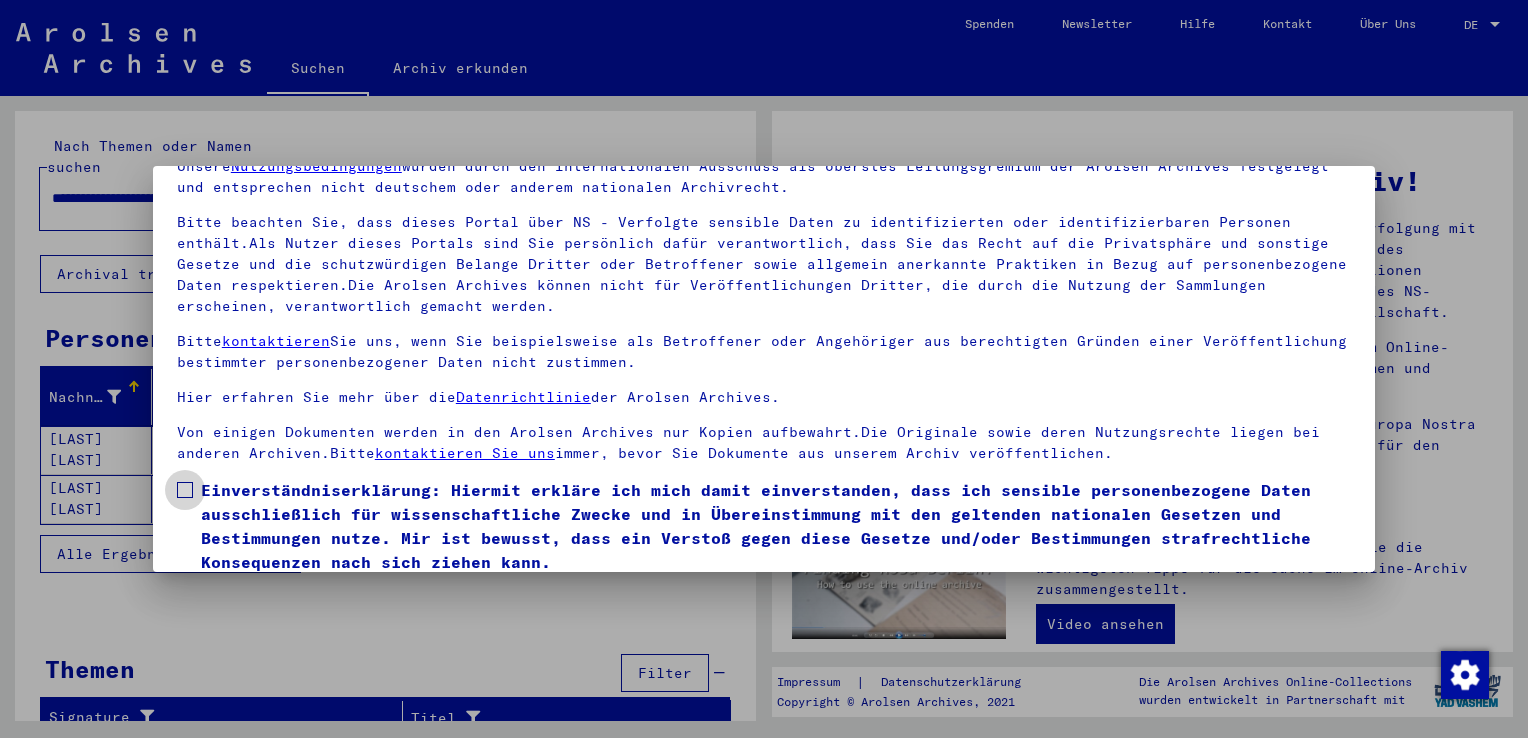 click at bounding box center (185, 490) 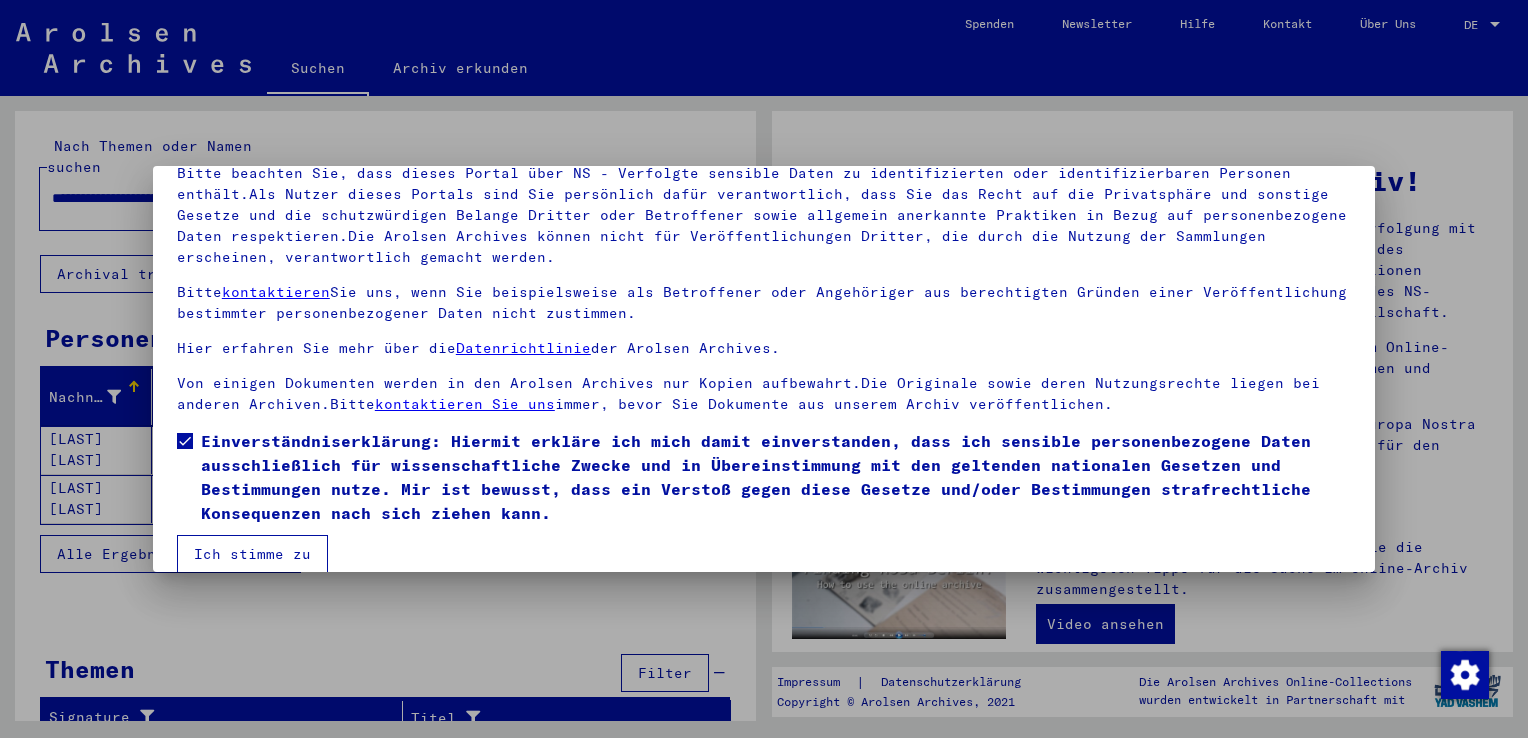 scroll, scrollTop: 173, scrollLeft: 0, axis: vertical 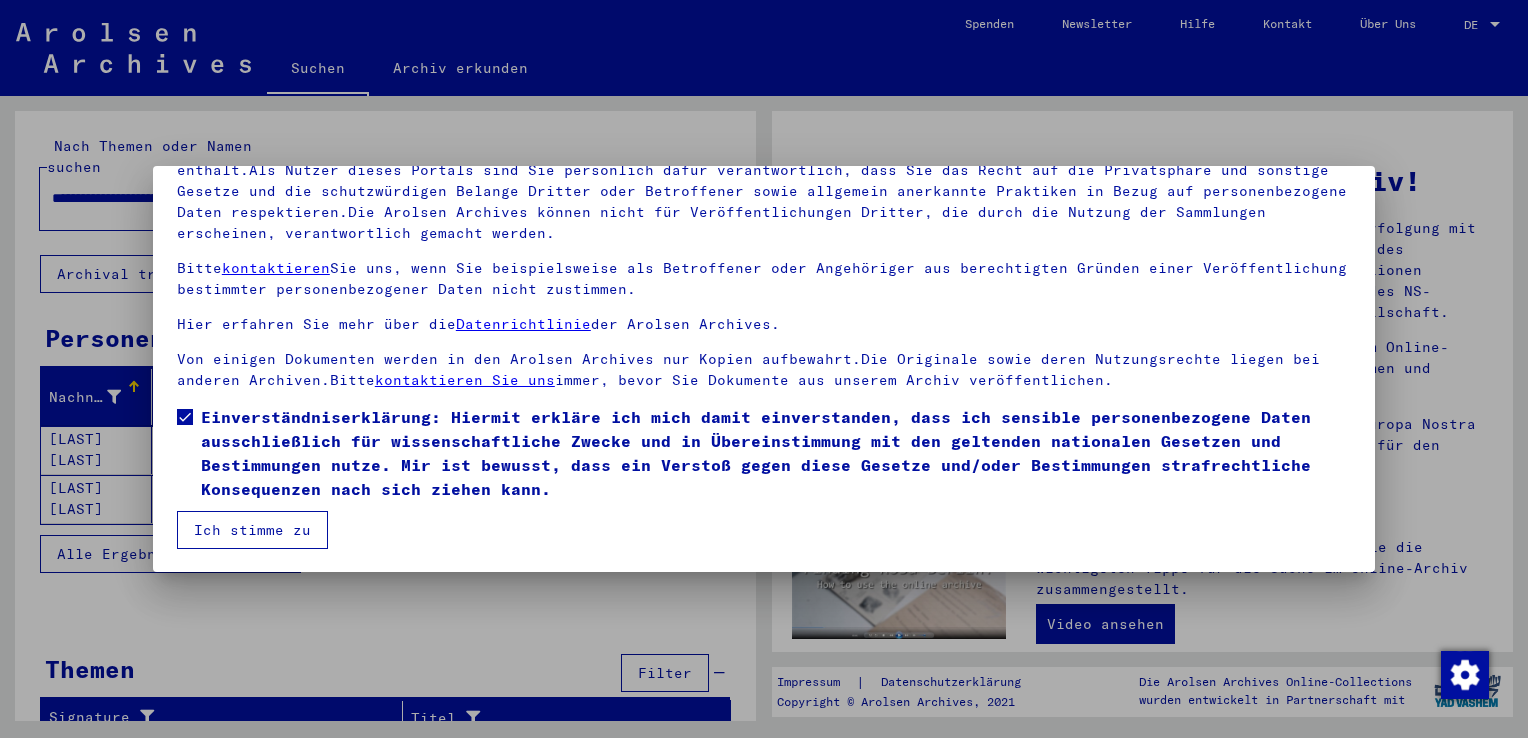 click on "Ich stimme zu" at bounding box center (252, 530) 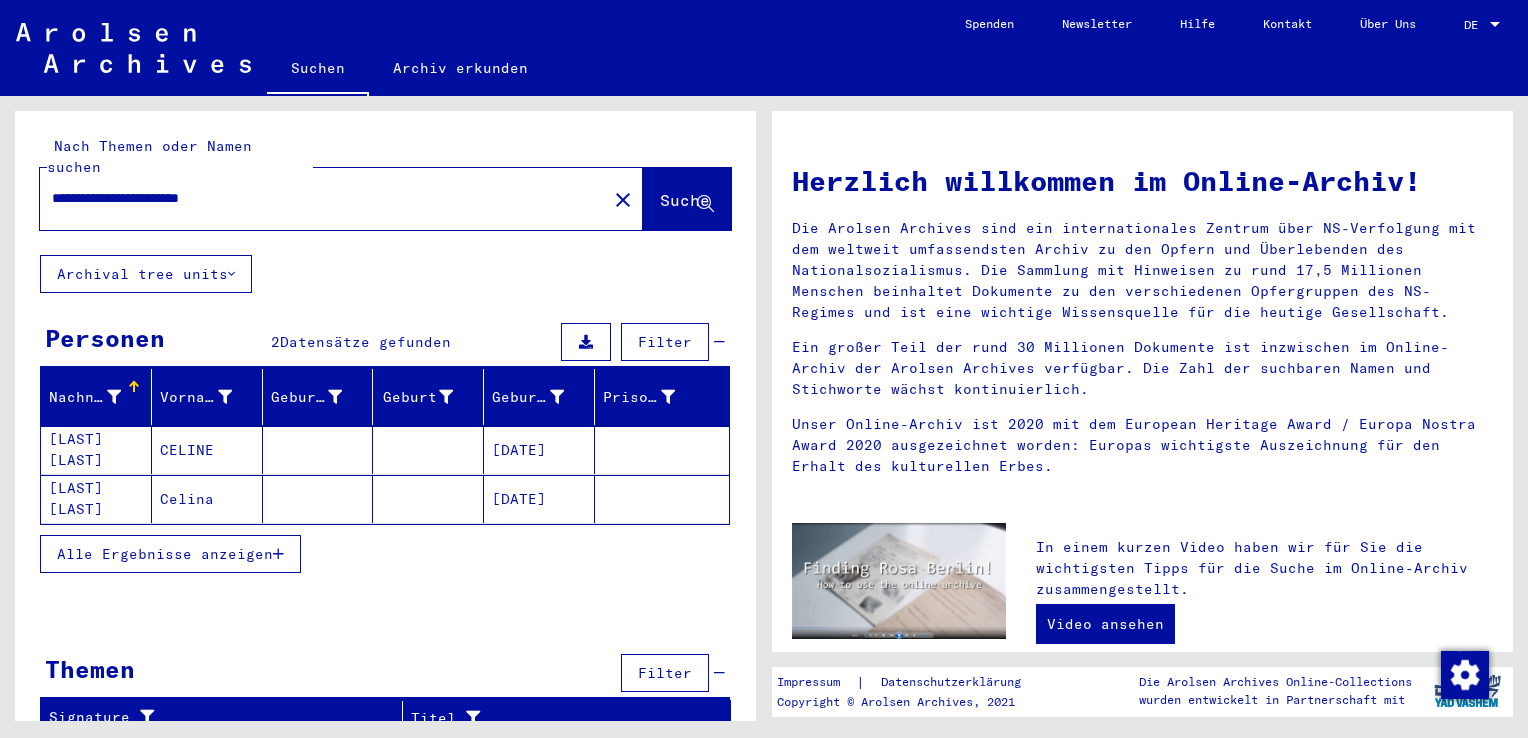 click on "[DATE]" at bounding box center [539, 499] 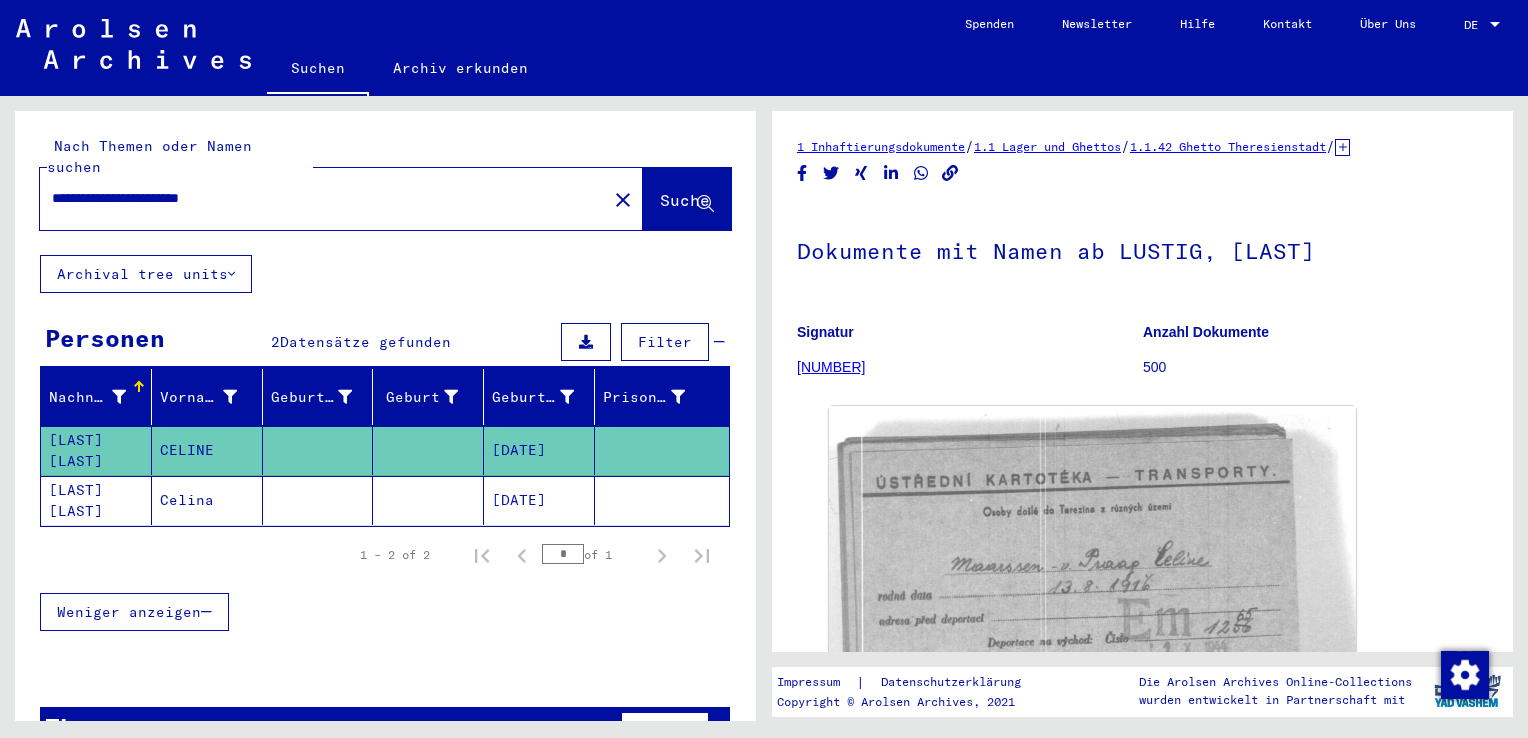 scroll, scrollTop: 0, scrollLeft: 0, axis: both 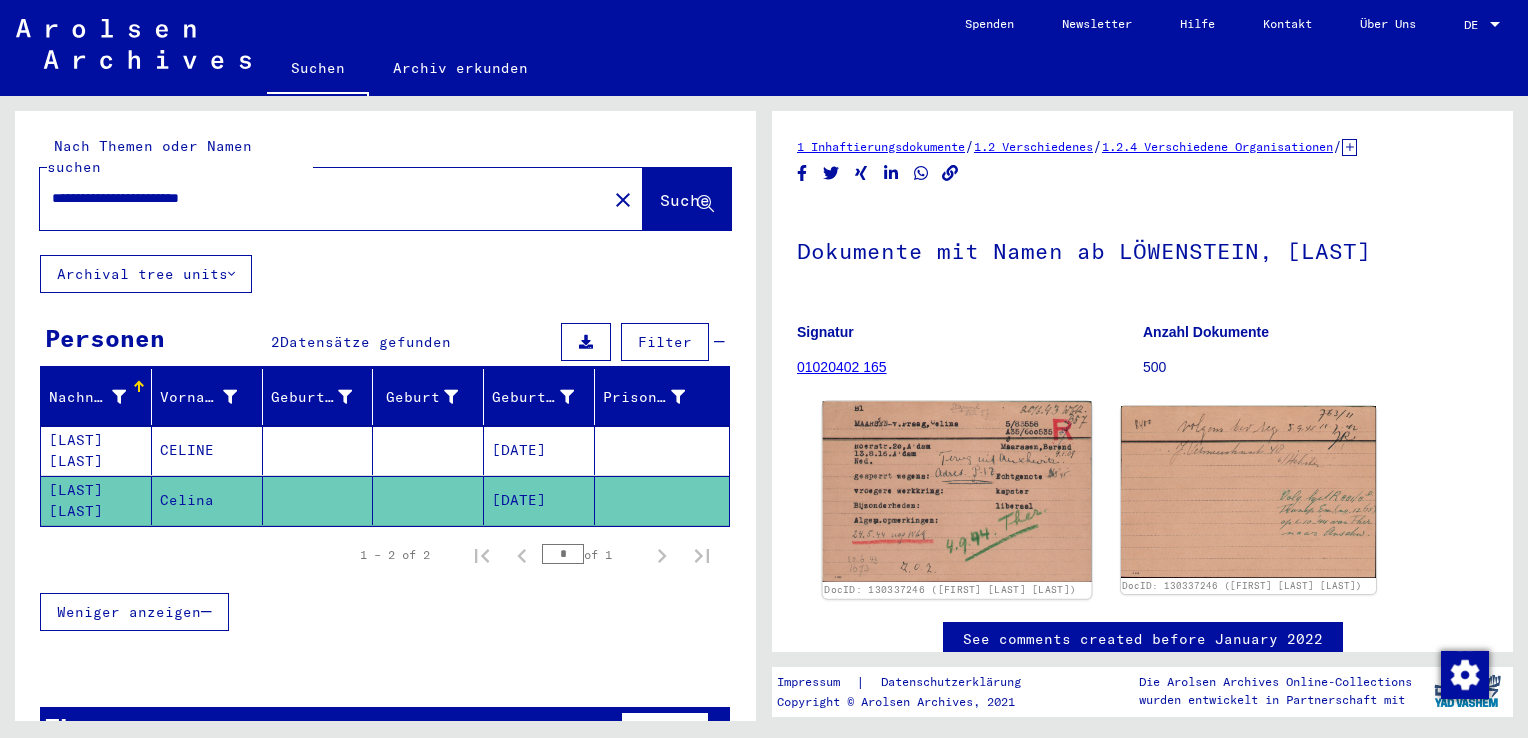 click 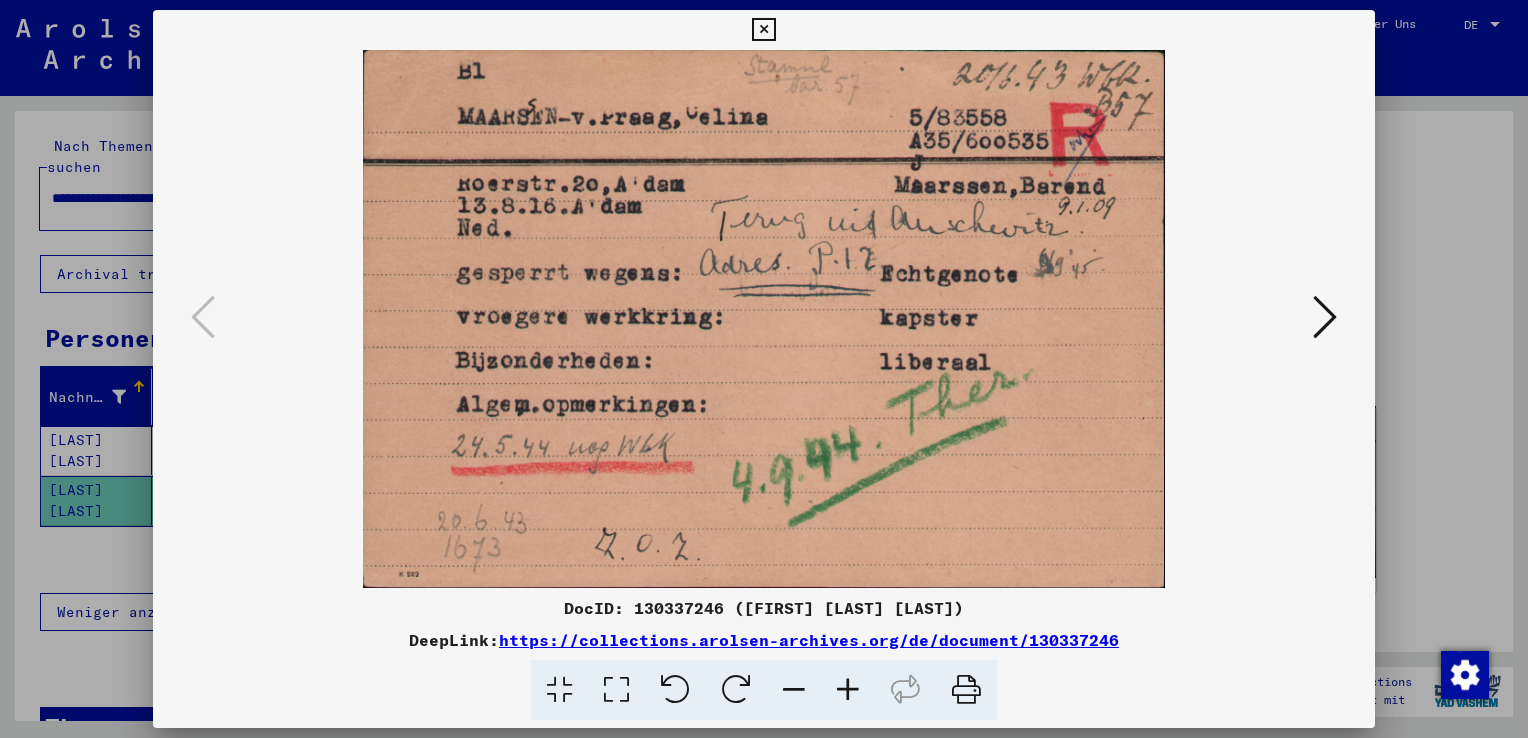 click at bounding box center [763, 30] 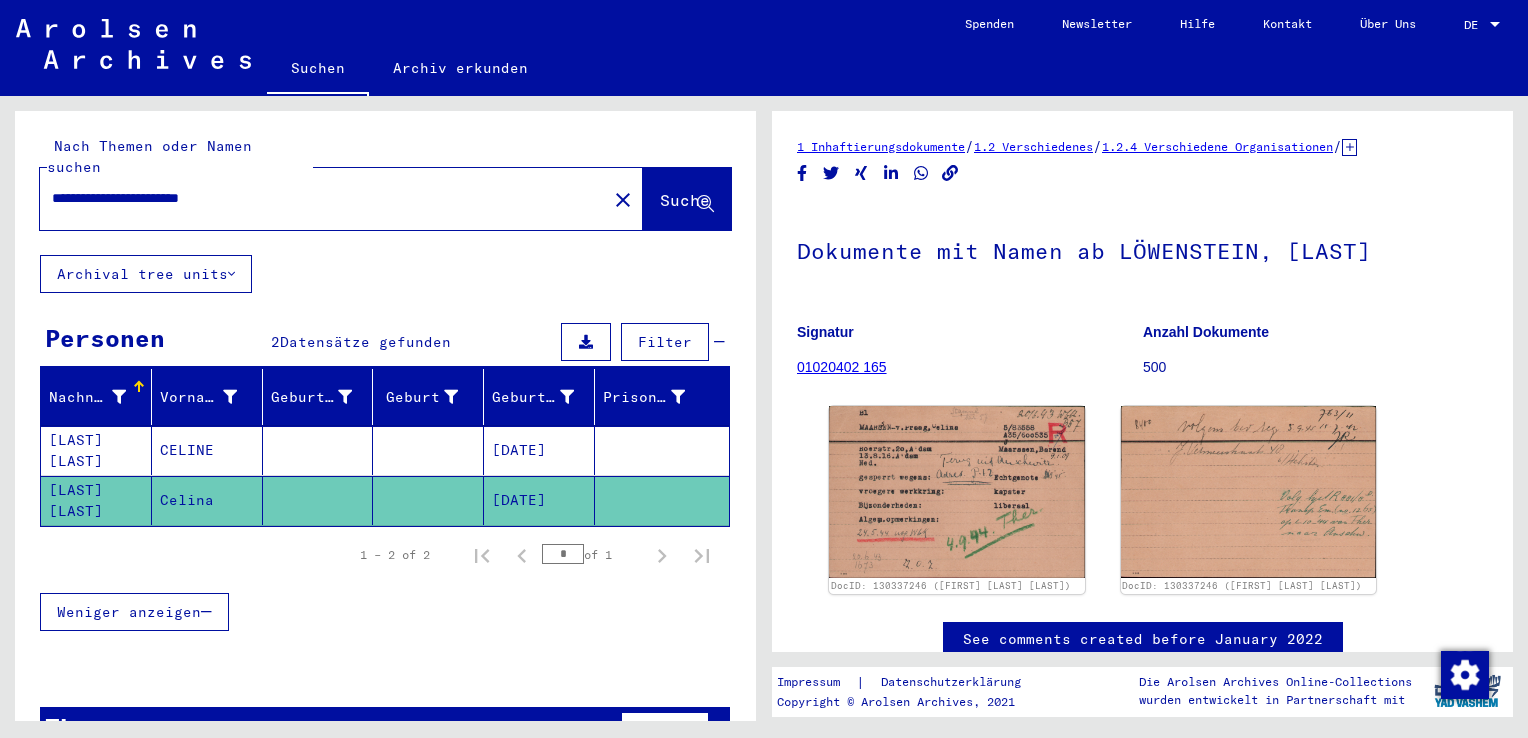 drag, startPoint x: 268, startPoint y: 173, endPoint x: 51, endPoint y: 170, distance: 217.02074 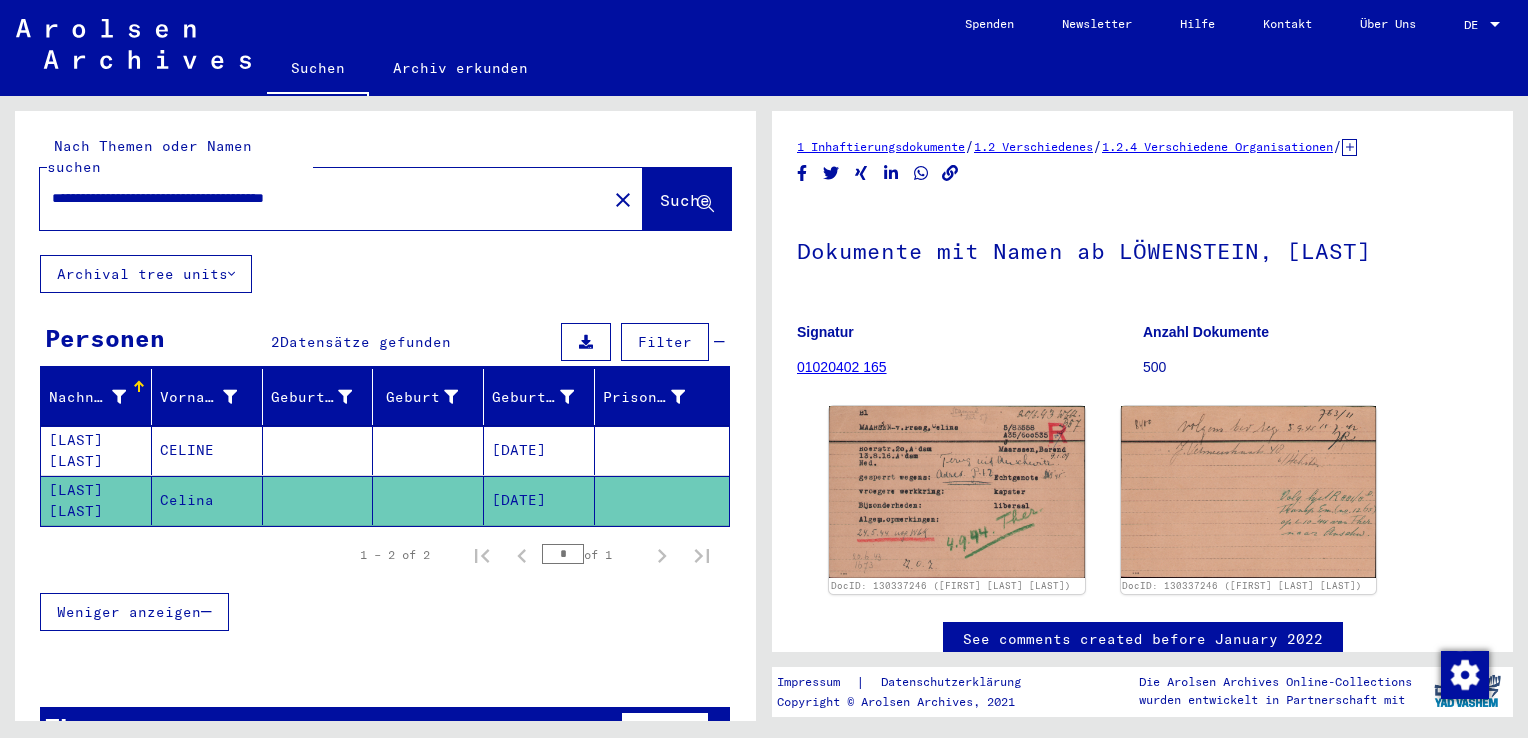 click on "**********" at bounding box center [323, 198] 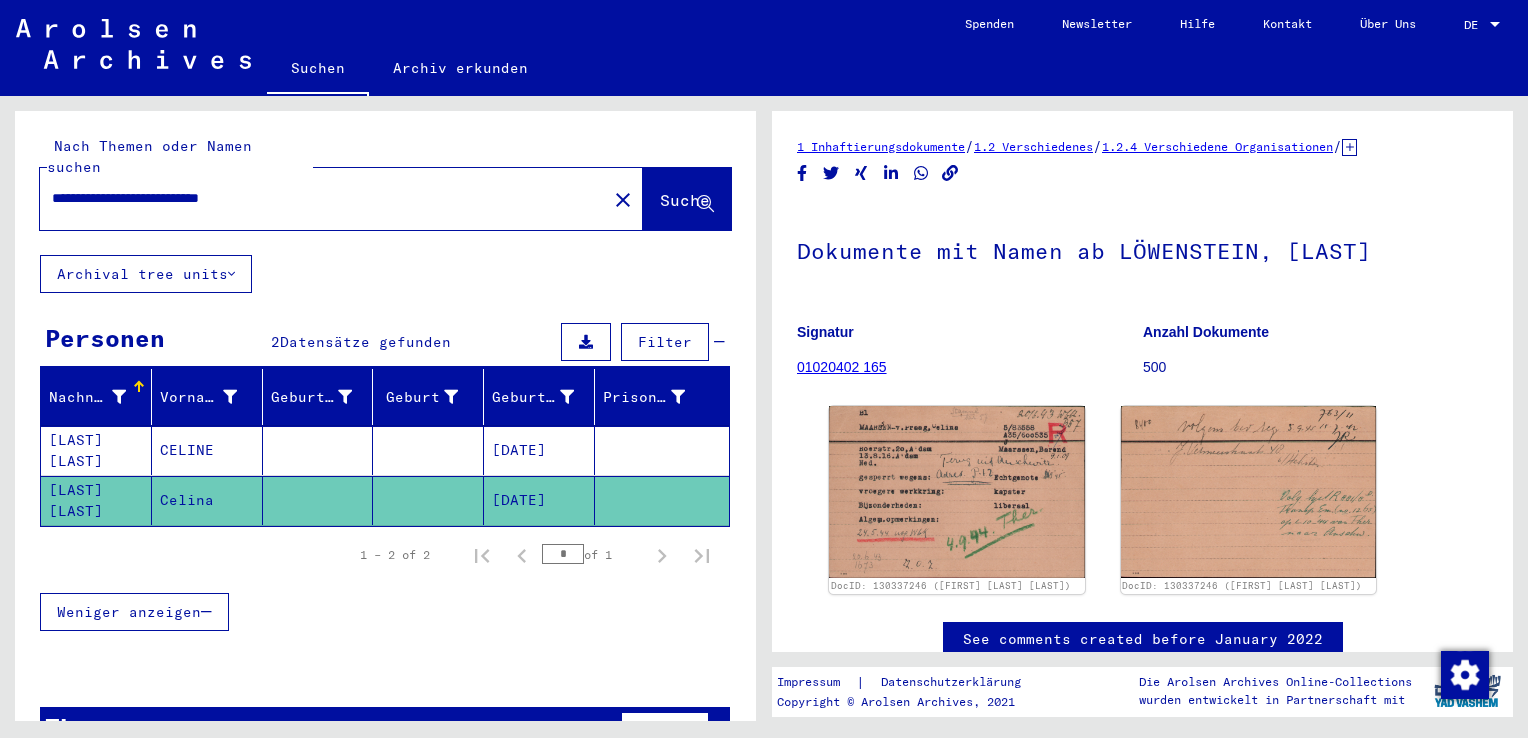 click on "Suche" 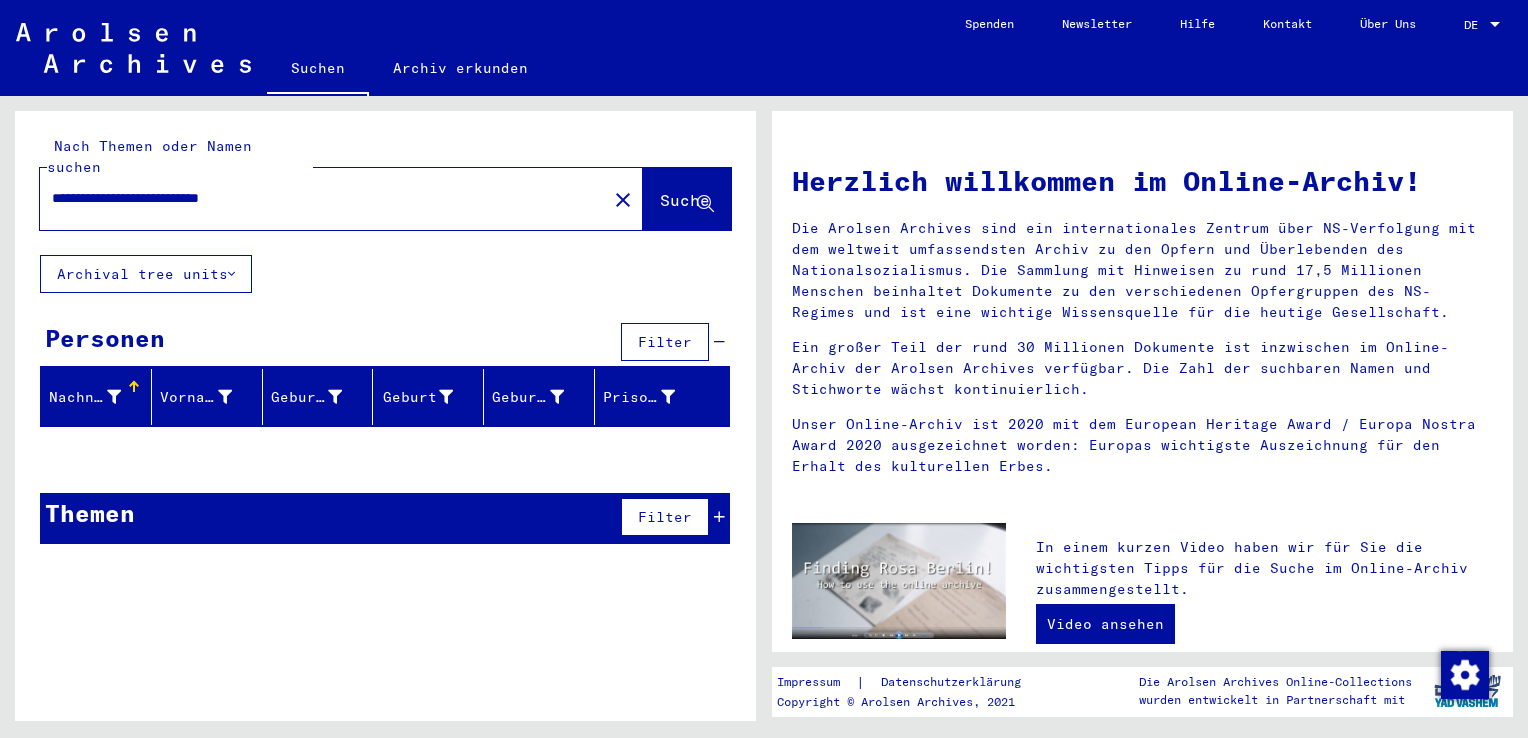 click on "**********" at bounding box center (317, 198) 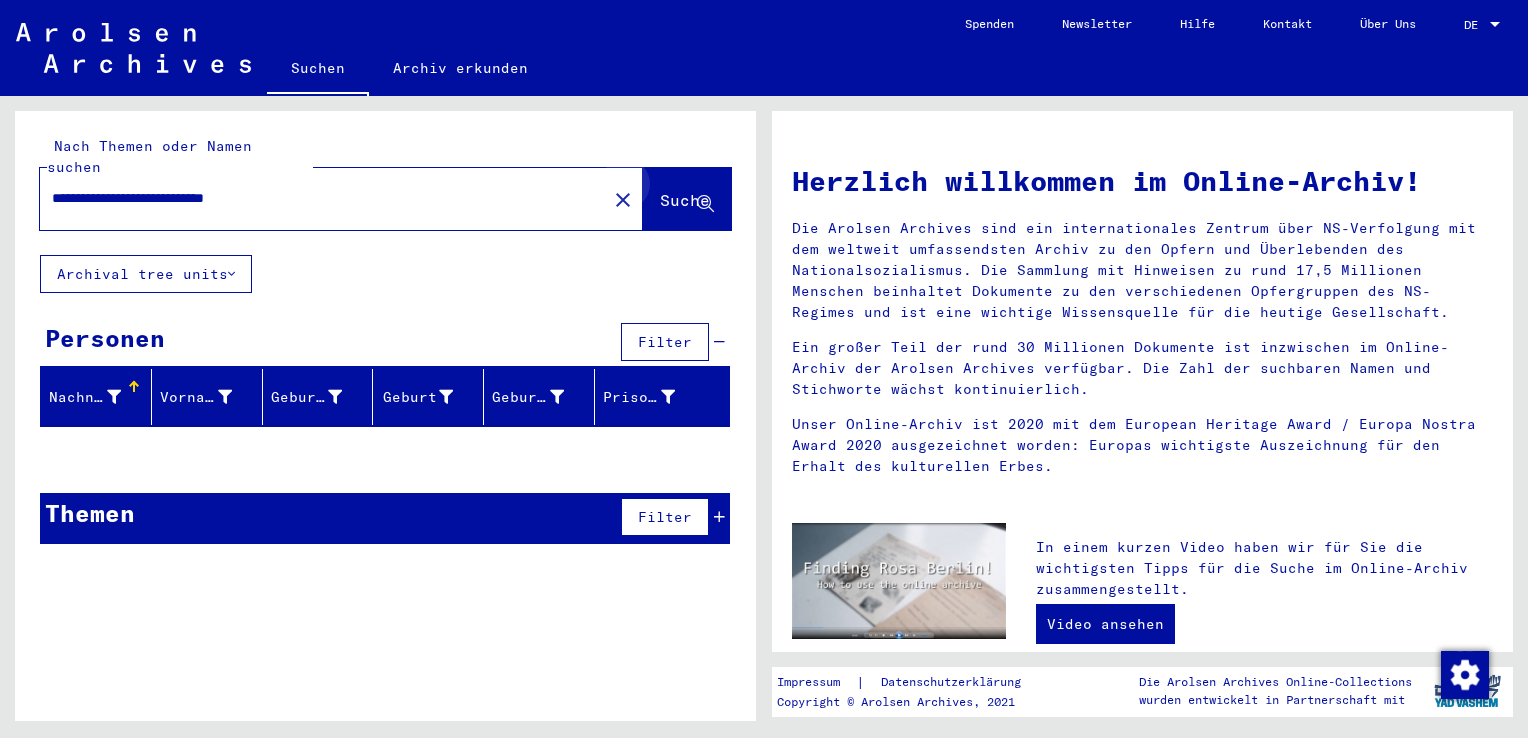 click on "Suche" 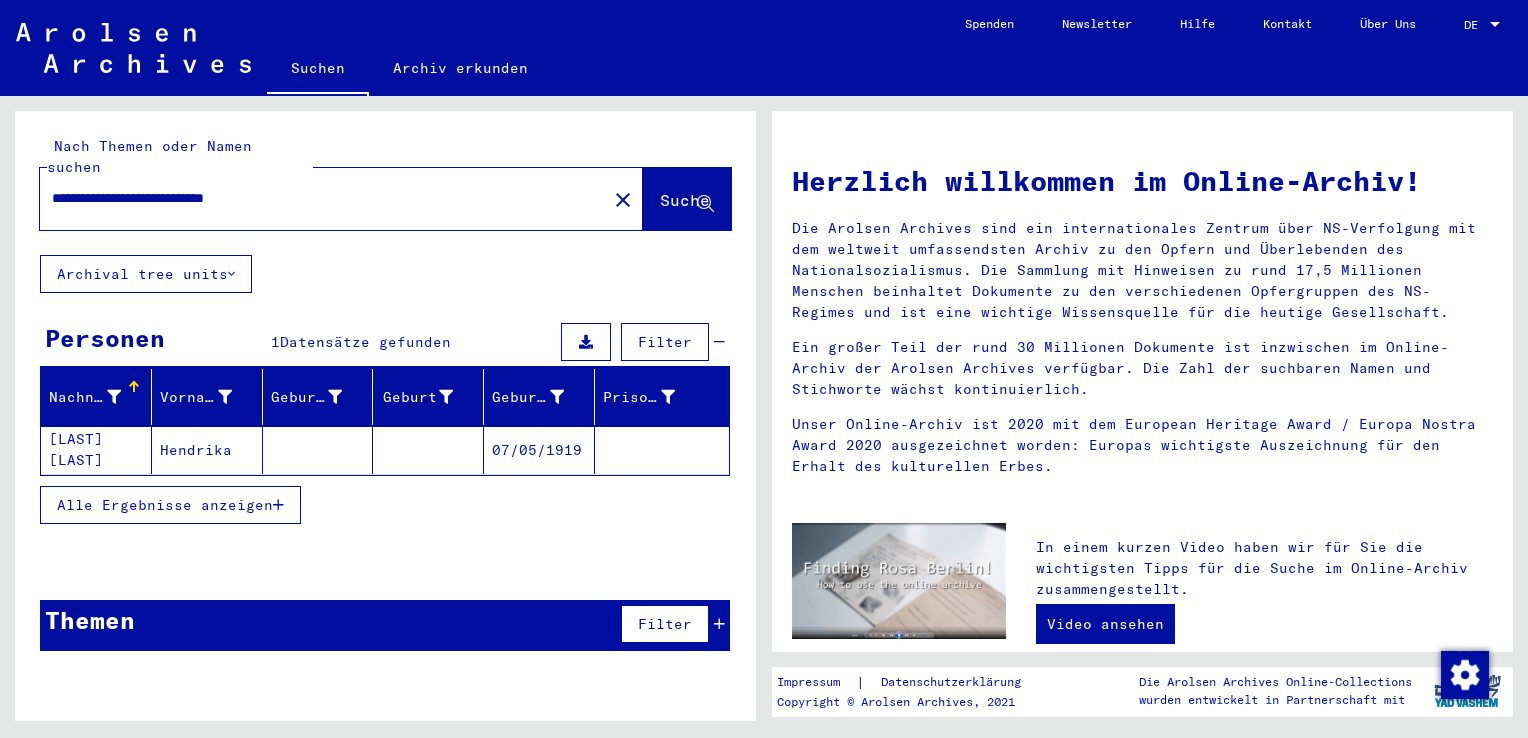 click on "Hendrika" 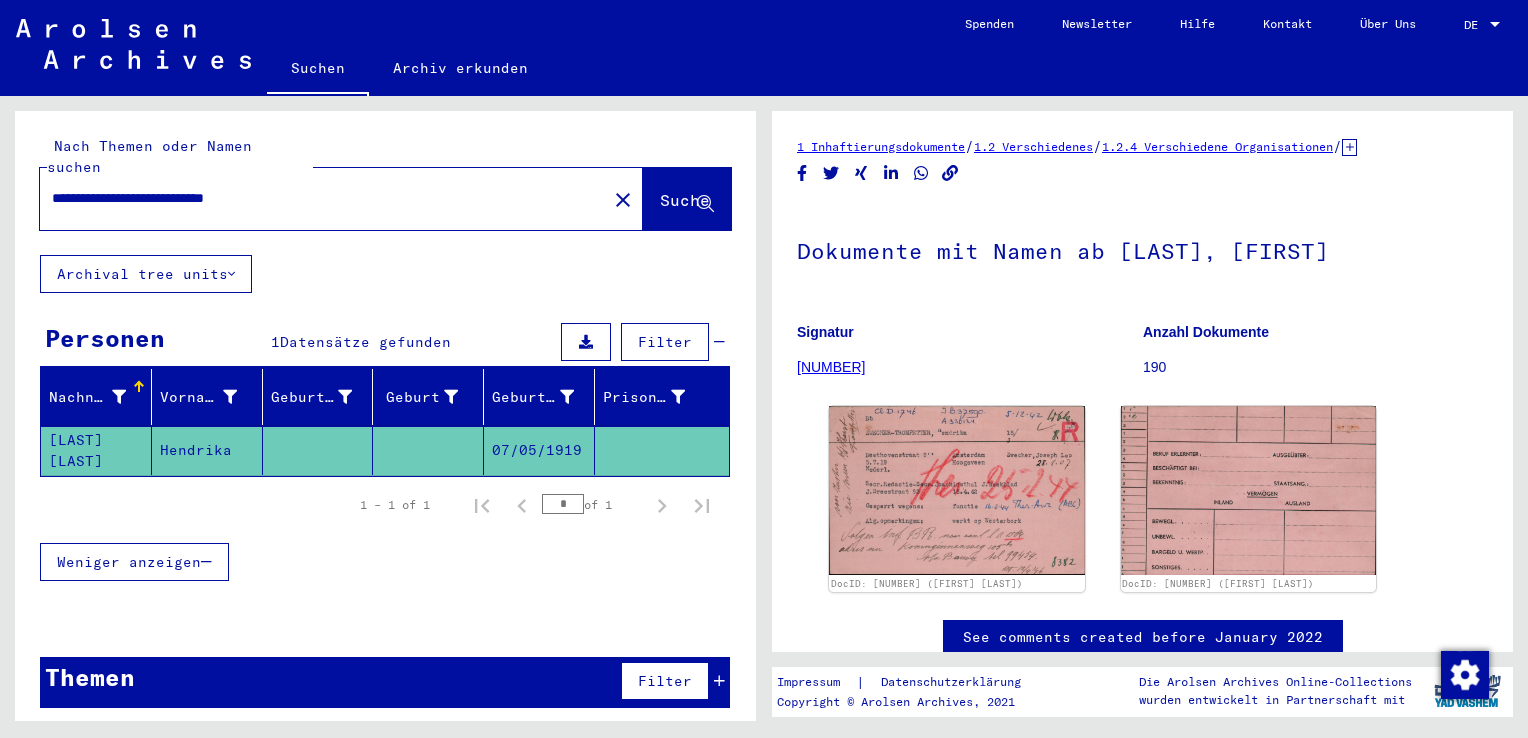 scroll, scrollTop: 0, scrollLeft: 0, axis: both 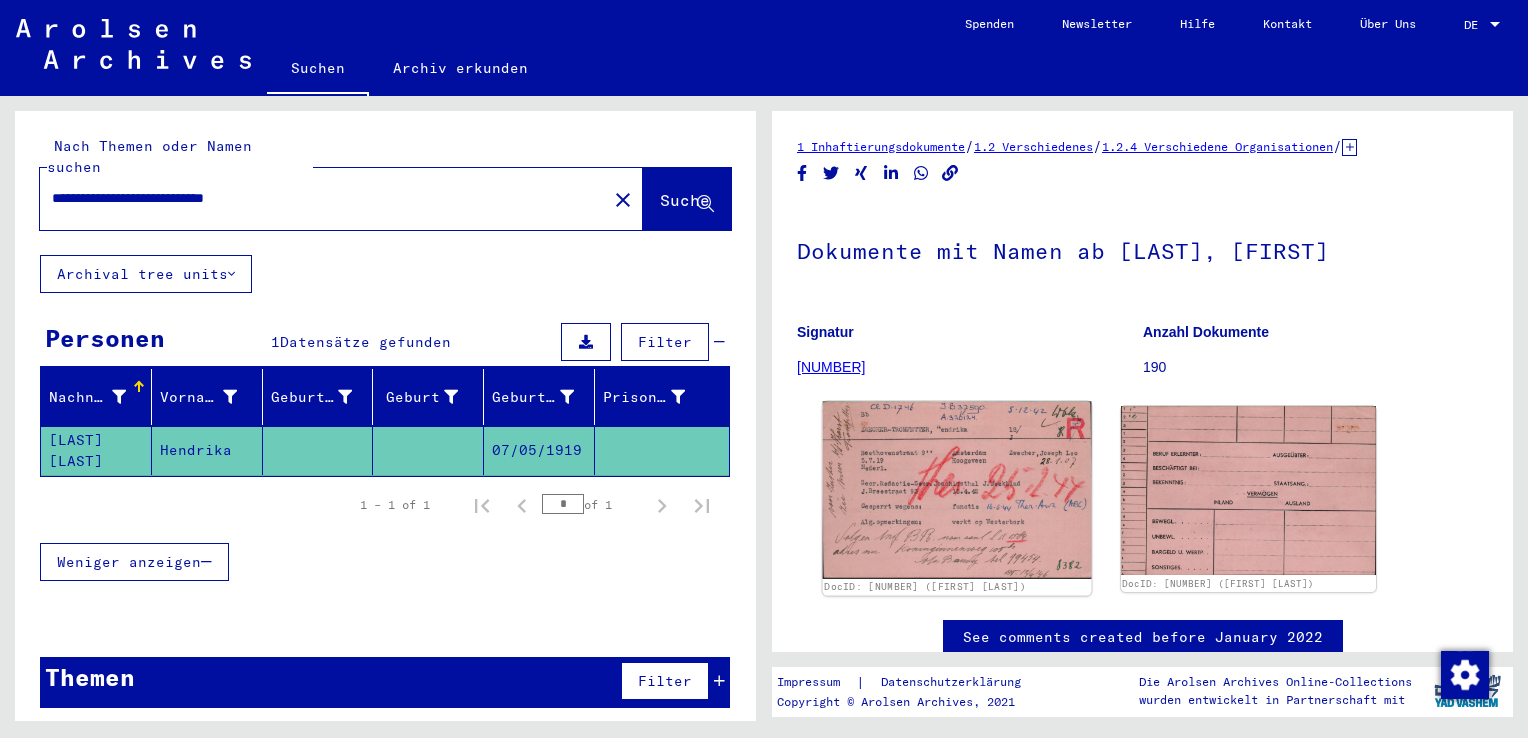 click 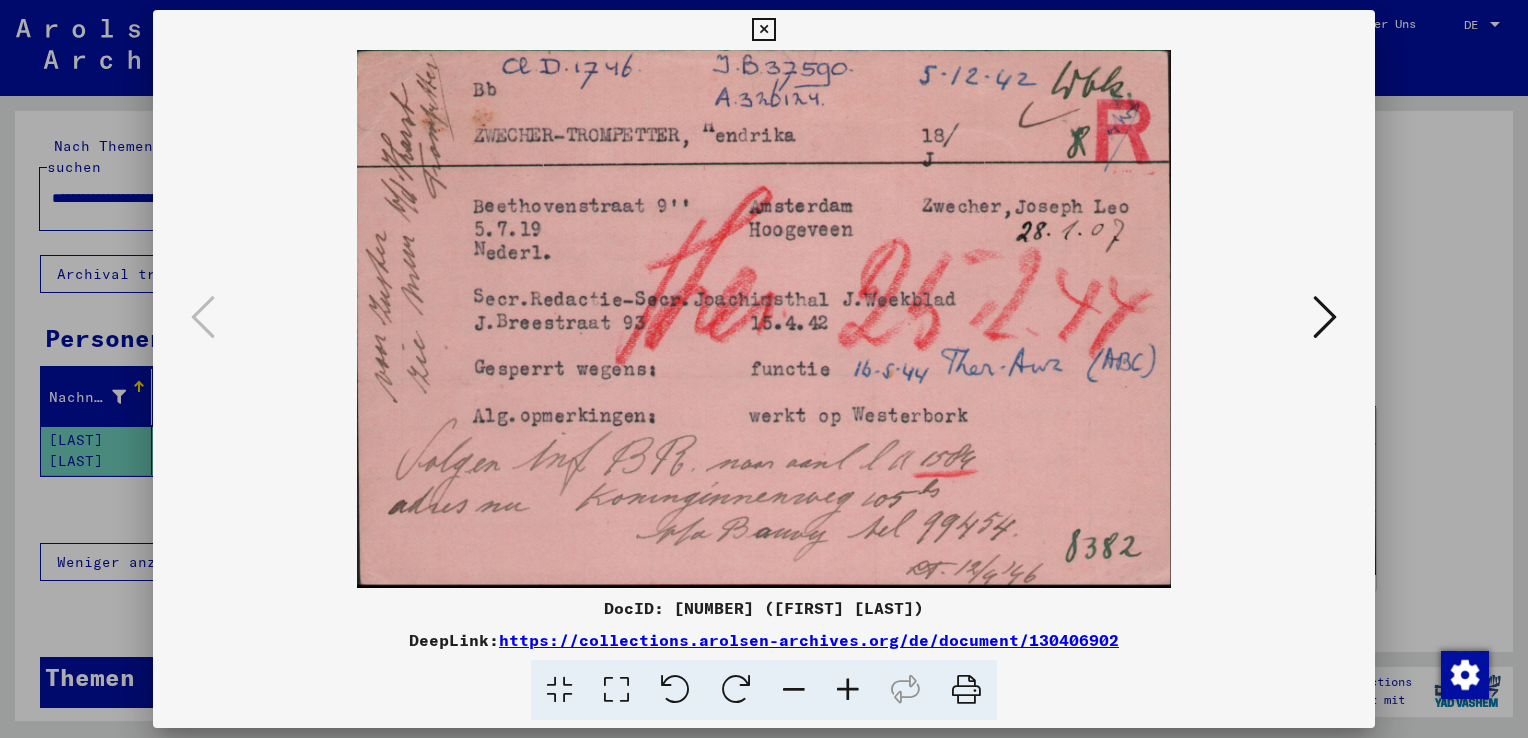 click at bounding box center (763, 30) 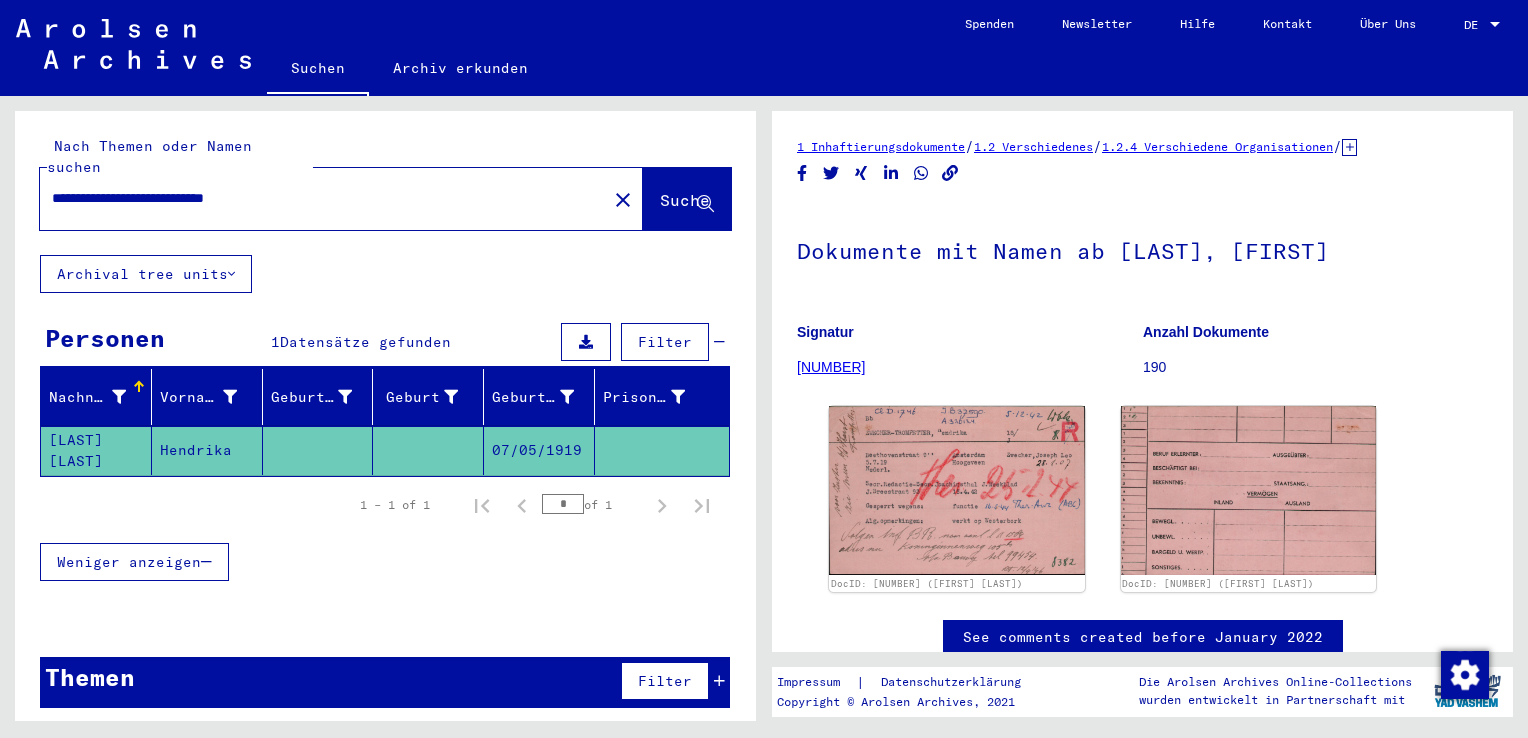 drag, startPoint x: 297, startPoint y: 178, endPoint x: 52, endPoint y: 159, distance: 245.73563 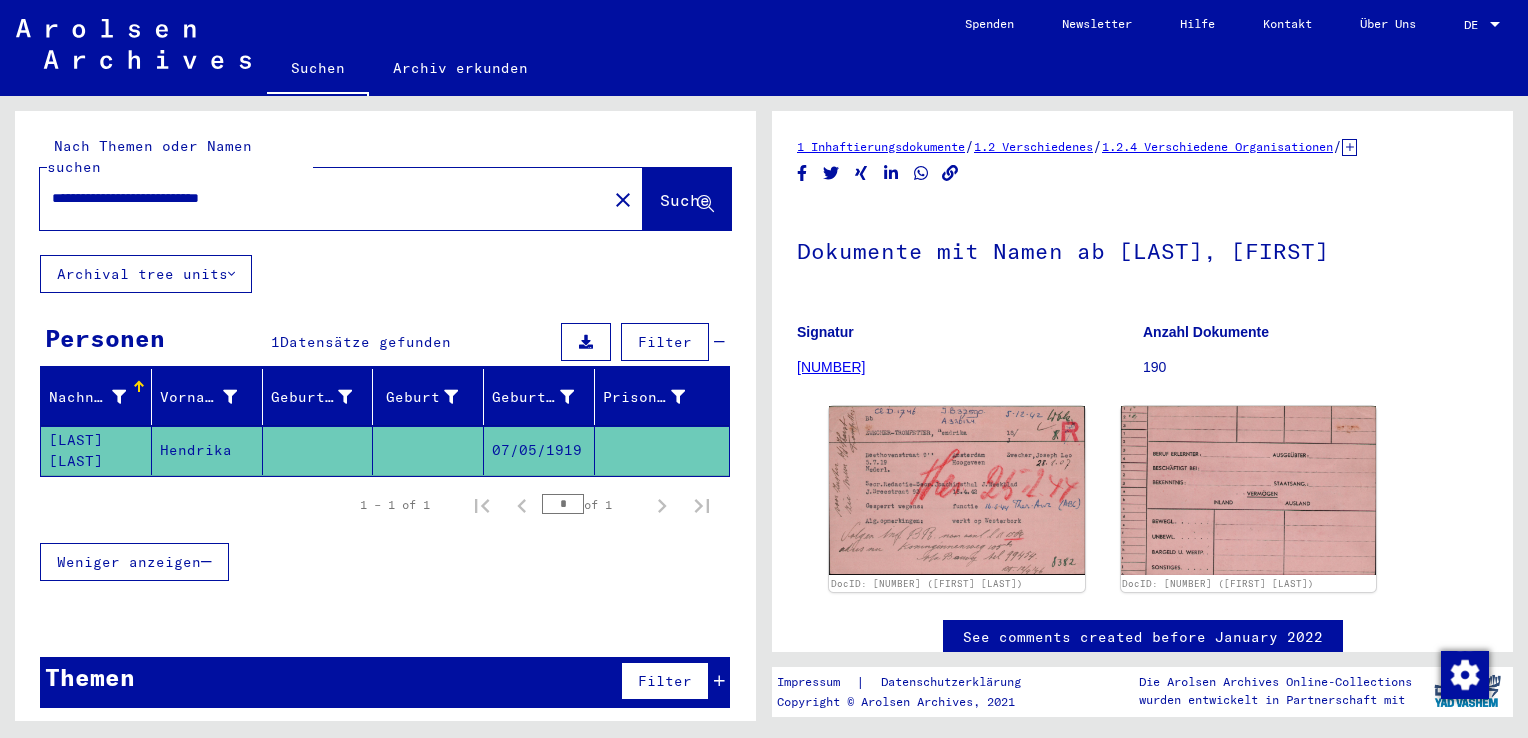 click on "**********" at bounding box center [323, 198] 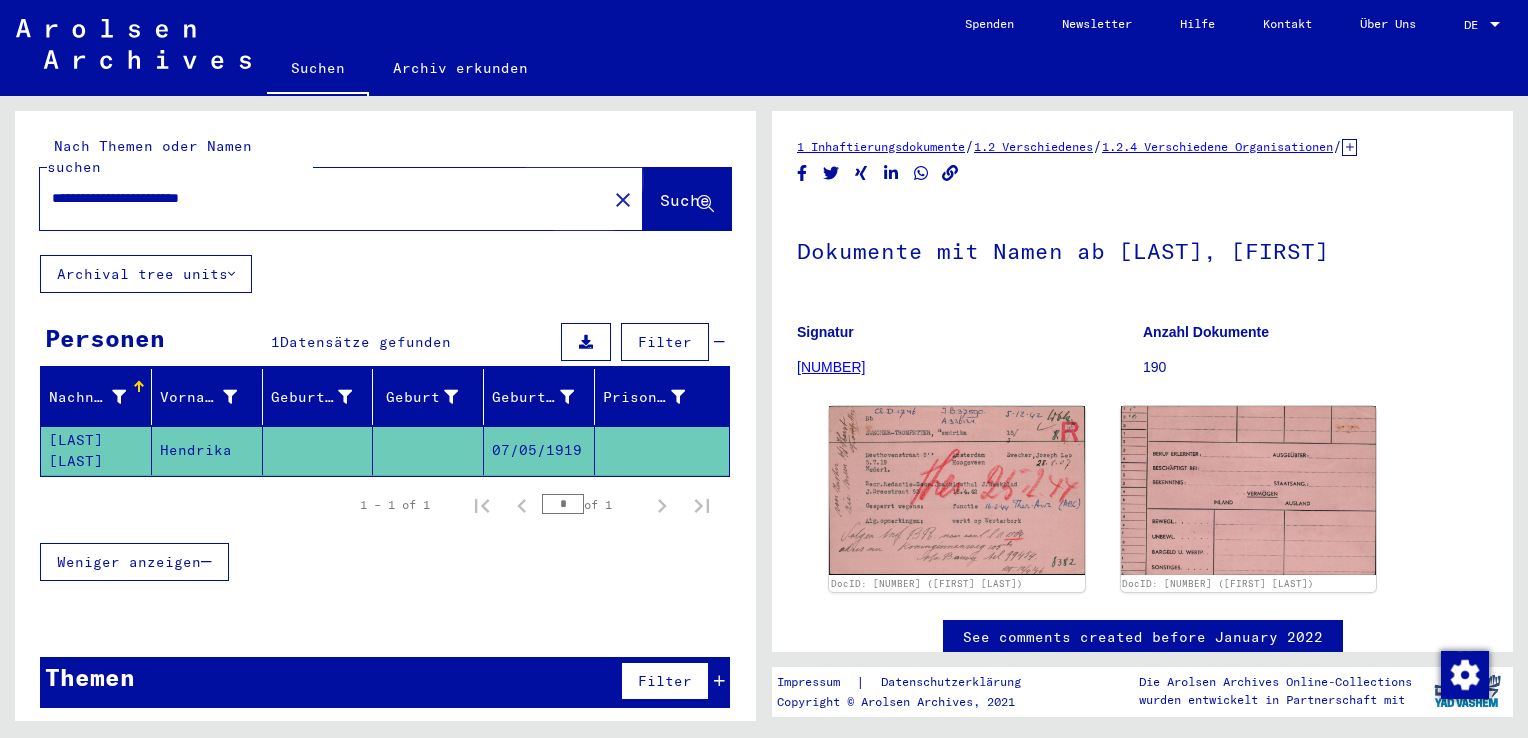 click on "Suche" 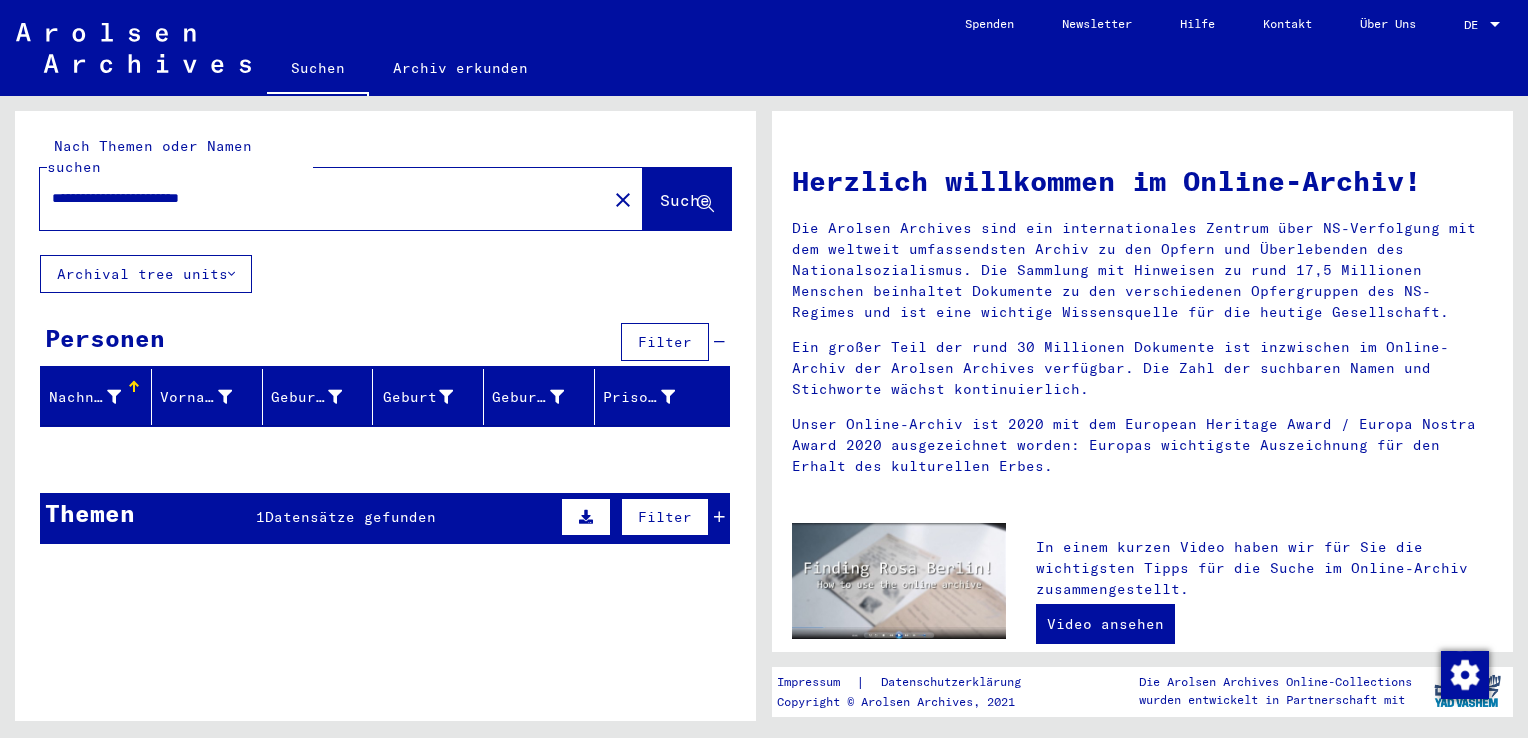 click on "**********" at bounding box center (317, 198) 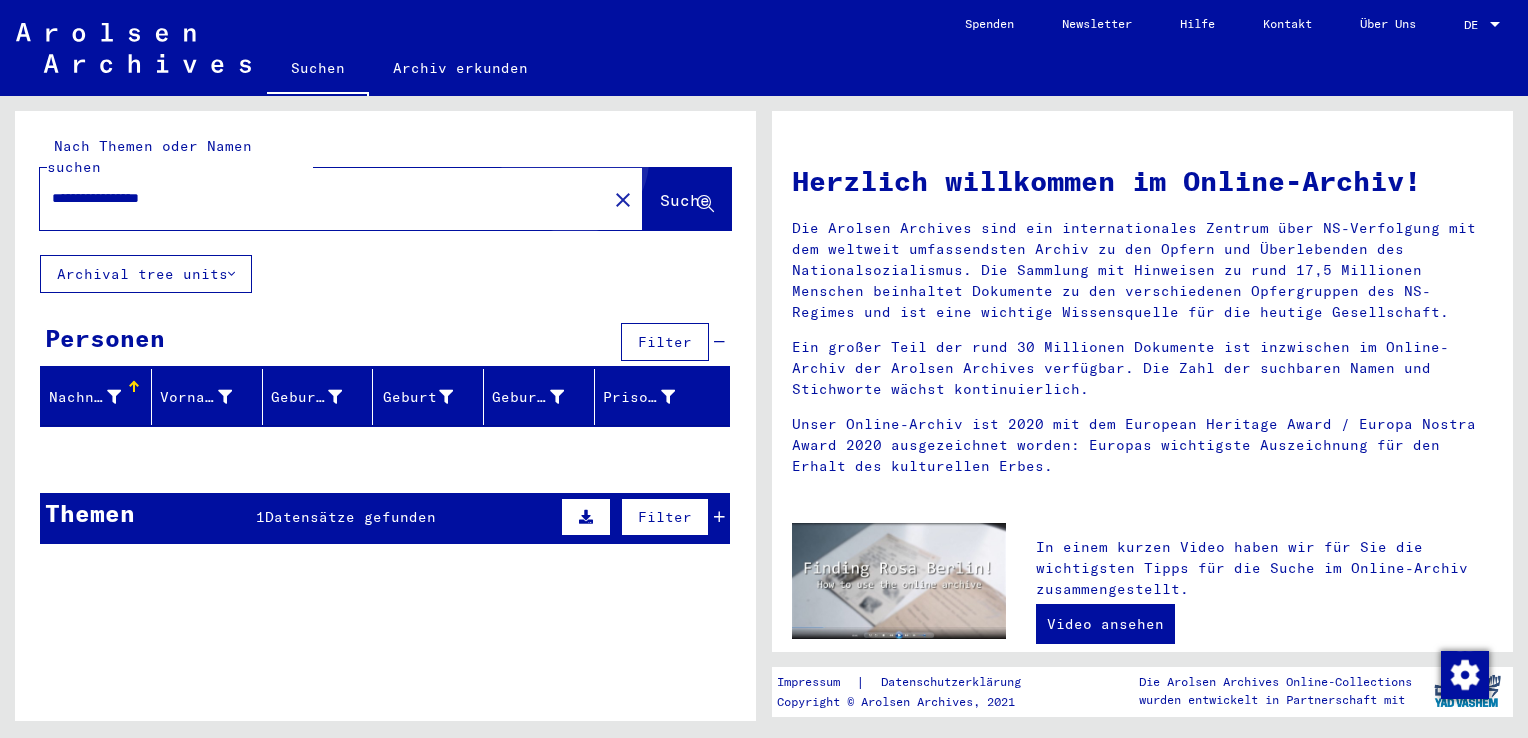 drag, startPoint x: 646, startPoint y: 163, endPoint x: 658, endPoint y: 172, distance: 15 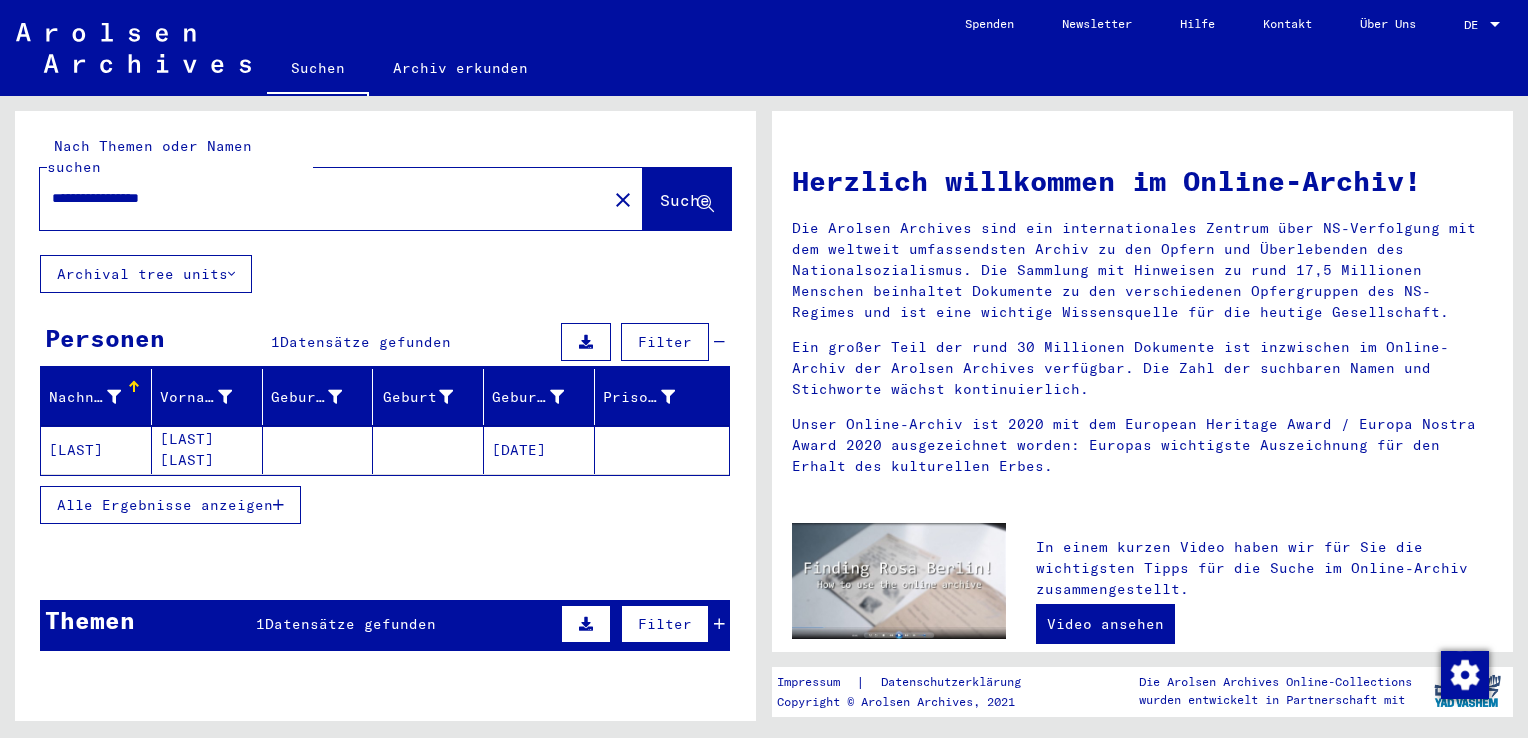 click on "[LAST] [LAST]" 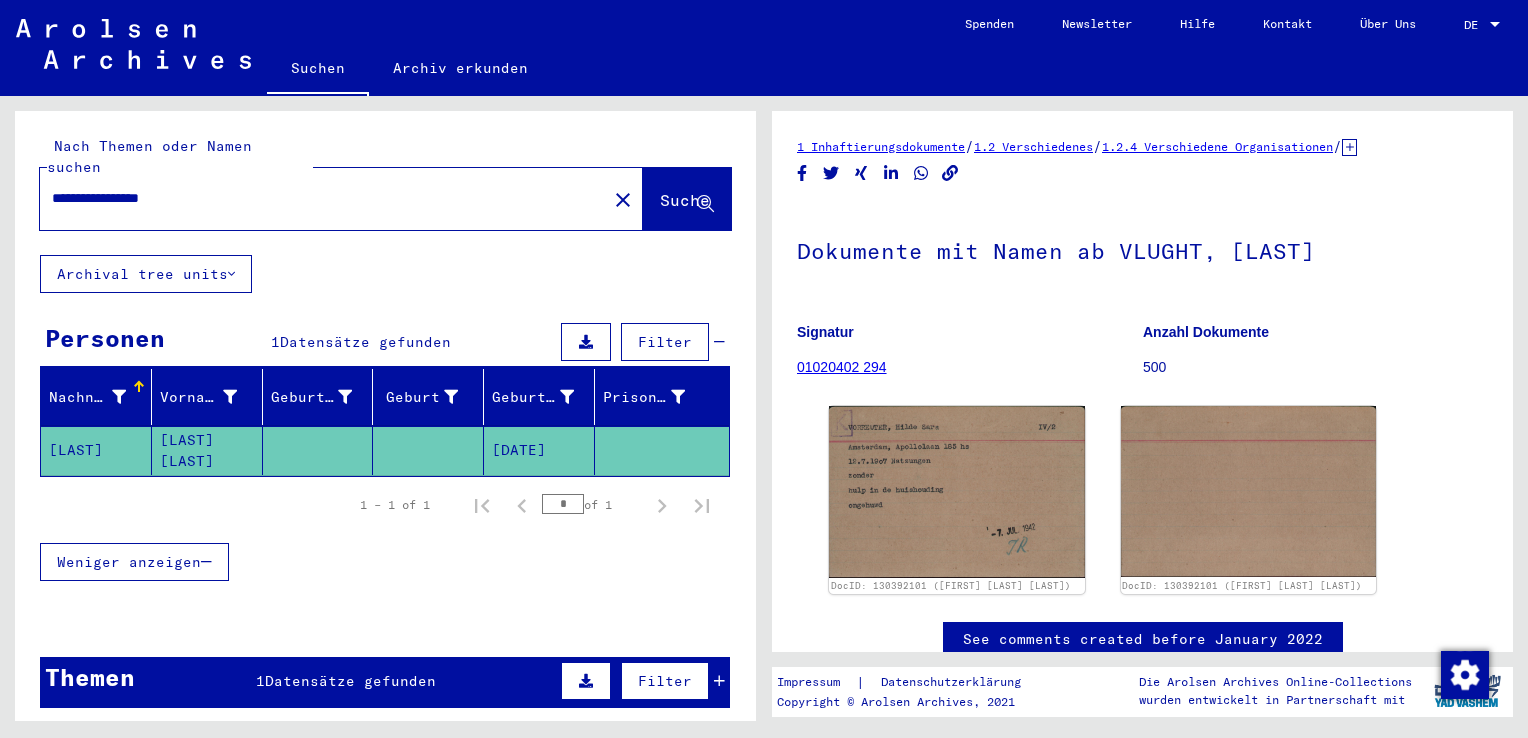 scroll, scrollTop: 0, scrollLeft: 0, axis: both 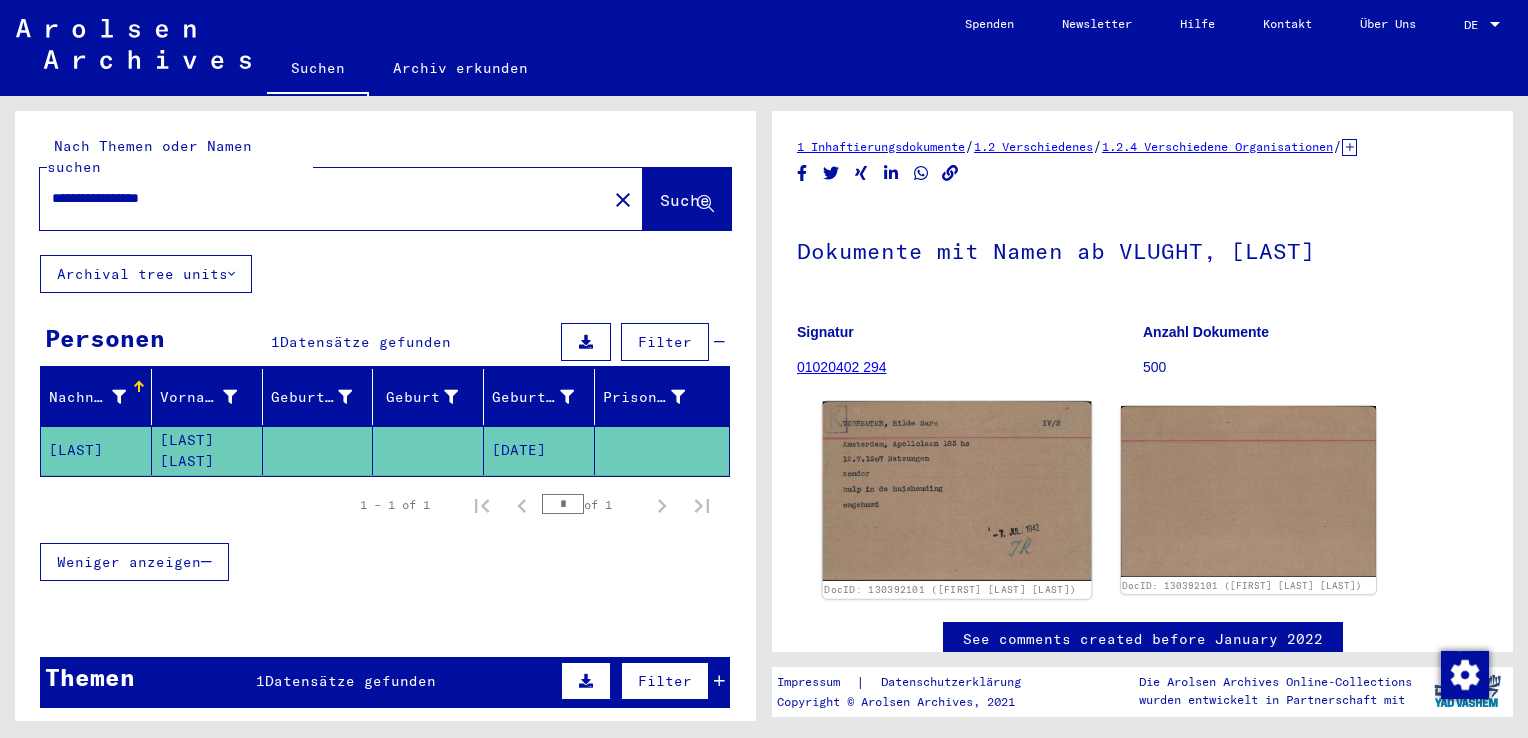 click 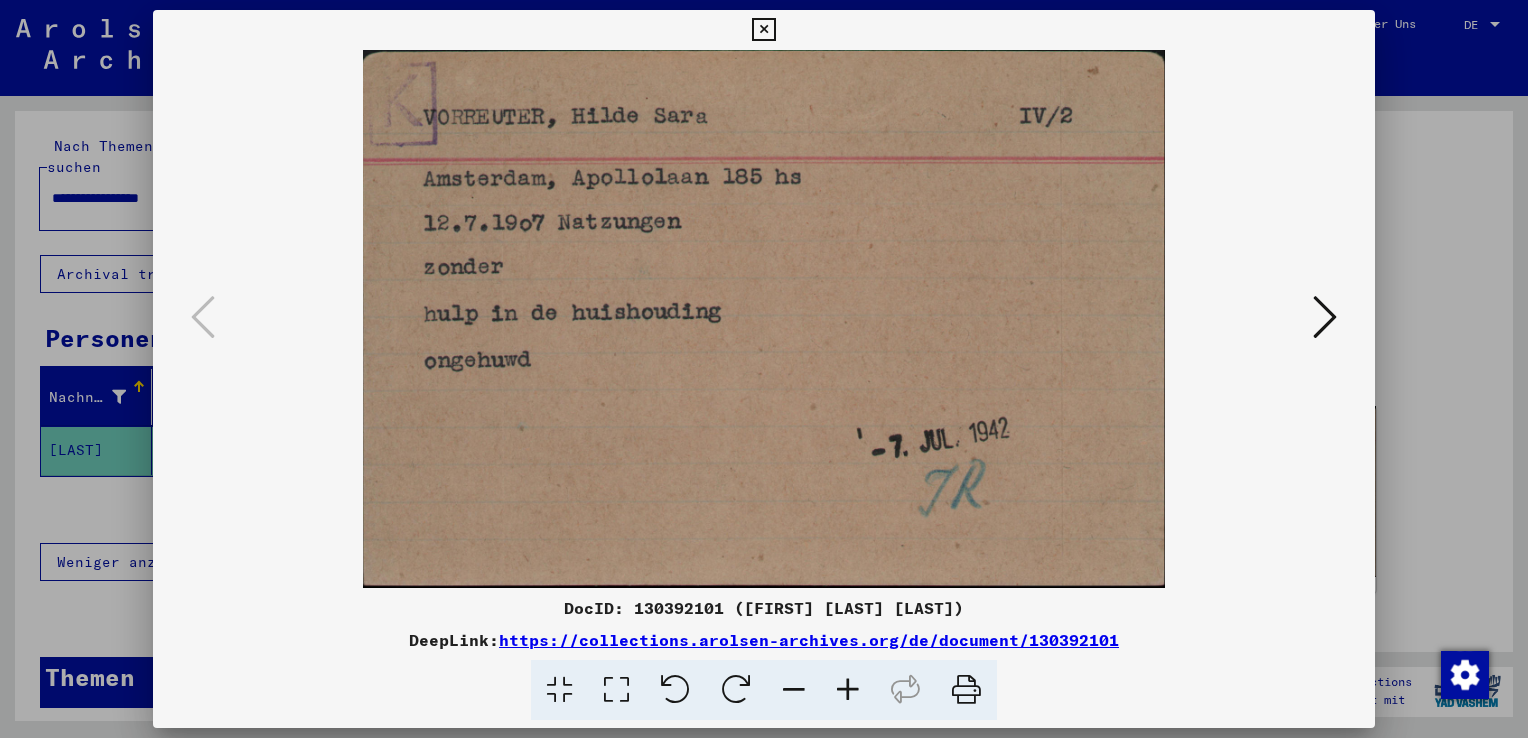 click at bounding box center [1325, 317] 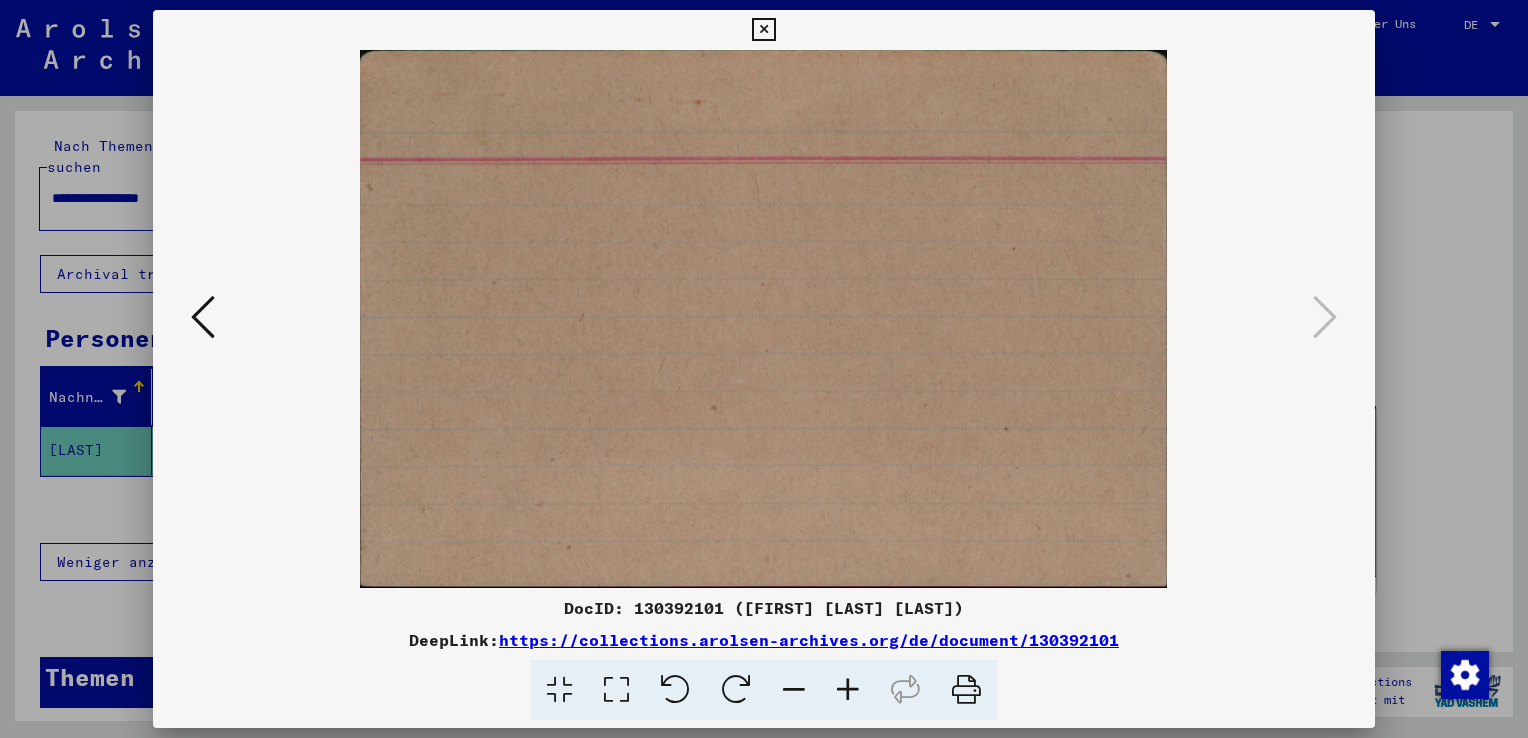 click at bounding box center [763, 30] 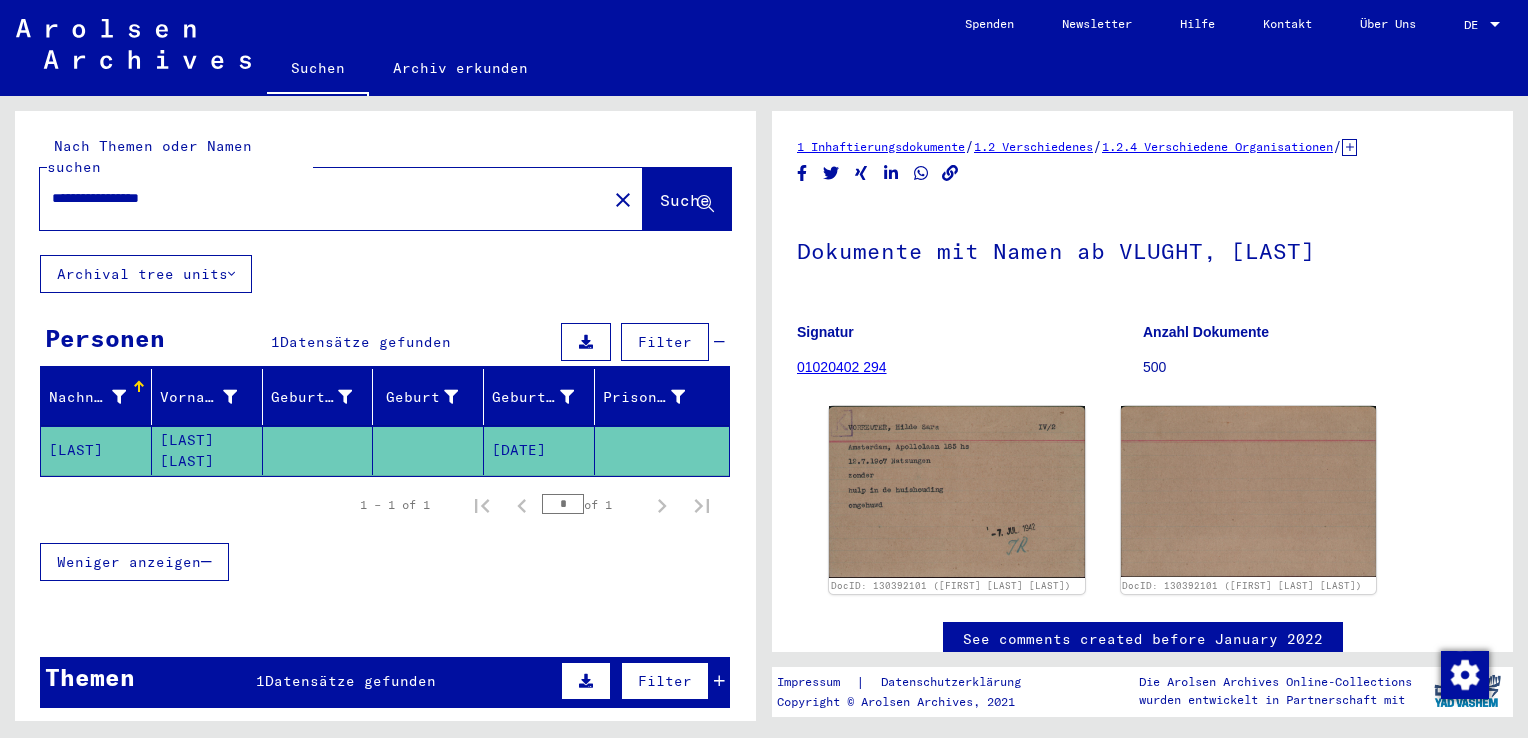drag, startPoint x: 193, startPoint y: 183, endPoint x: 104, endPoint y: 176, distance: 89.27486 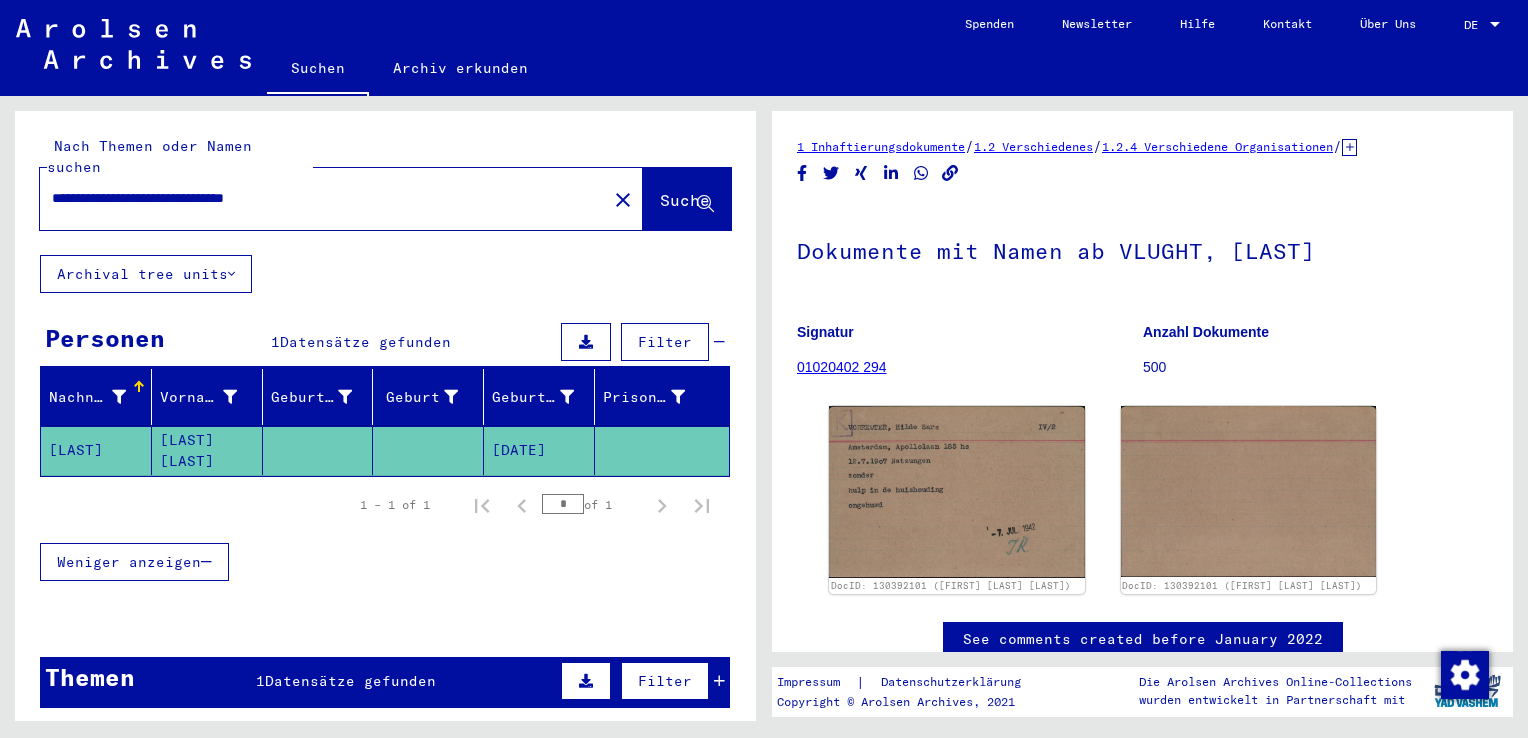 click on "**********" at bounding box center [323, 198] 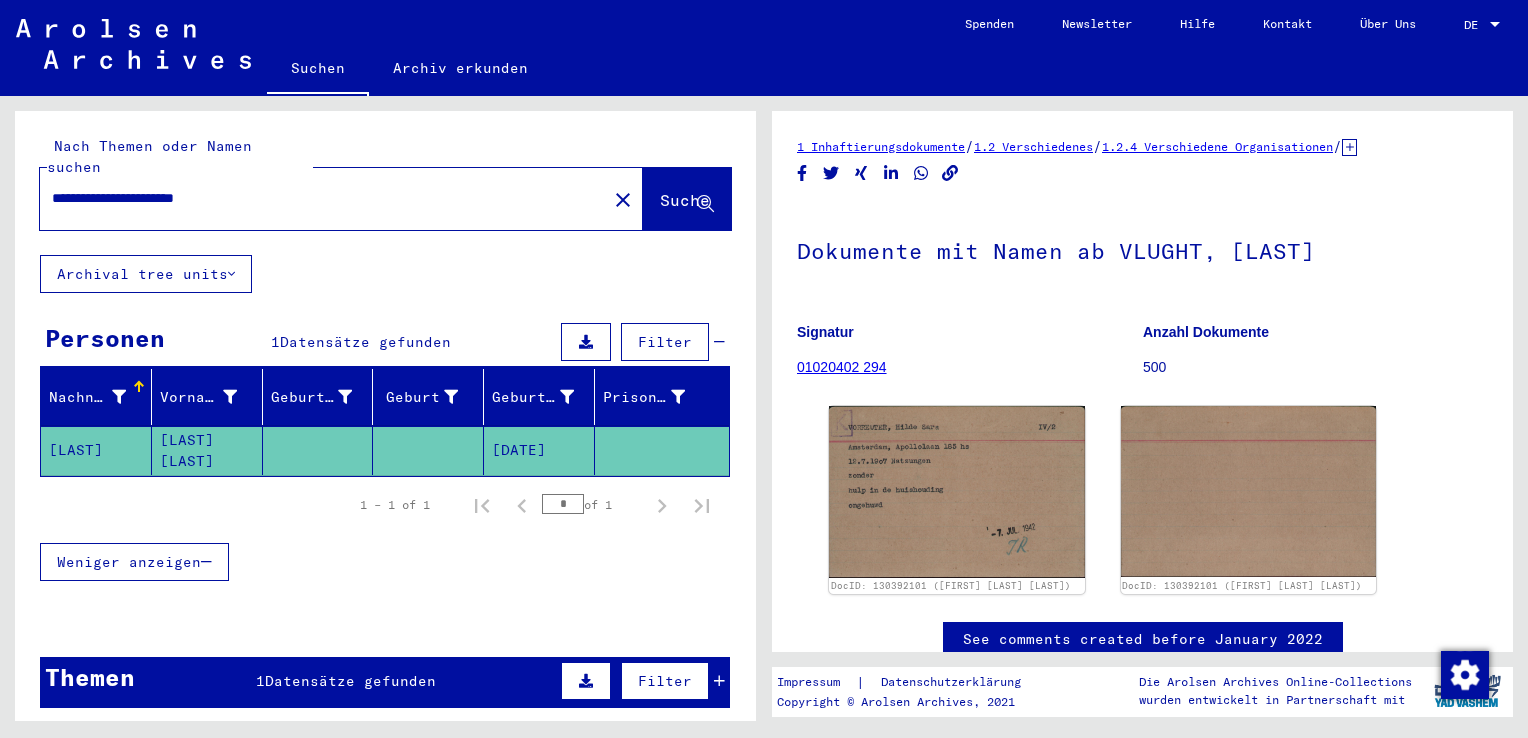 click on "**********" at bounding box center (323, 198) 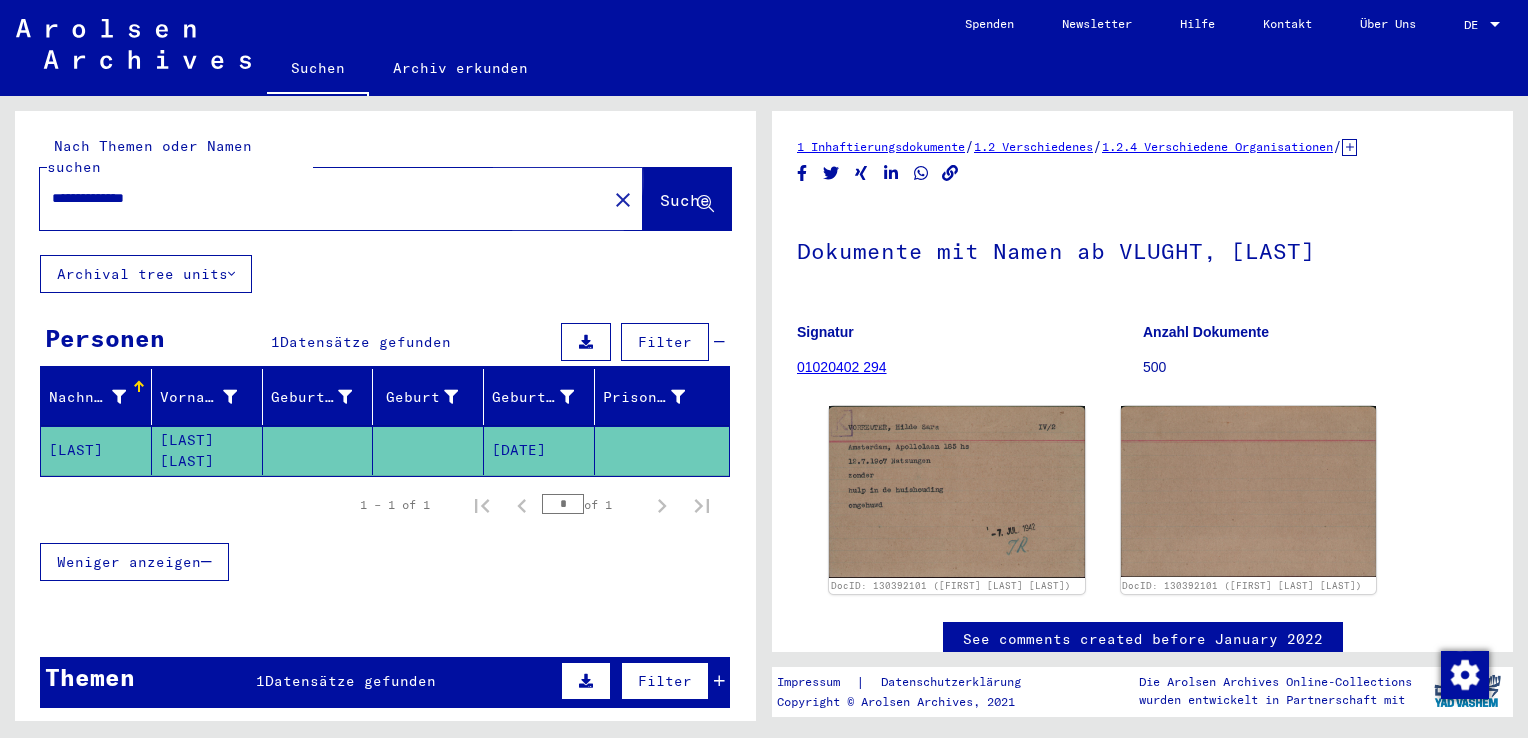 click on "Suche" 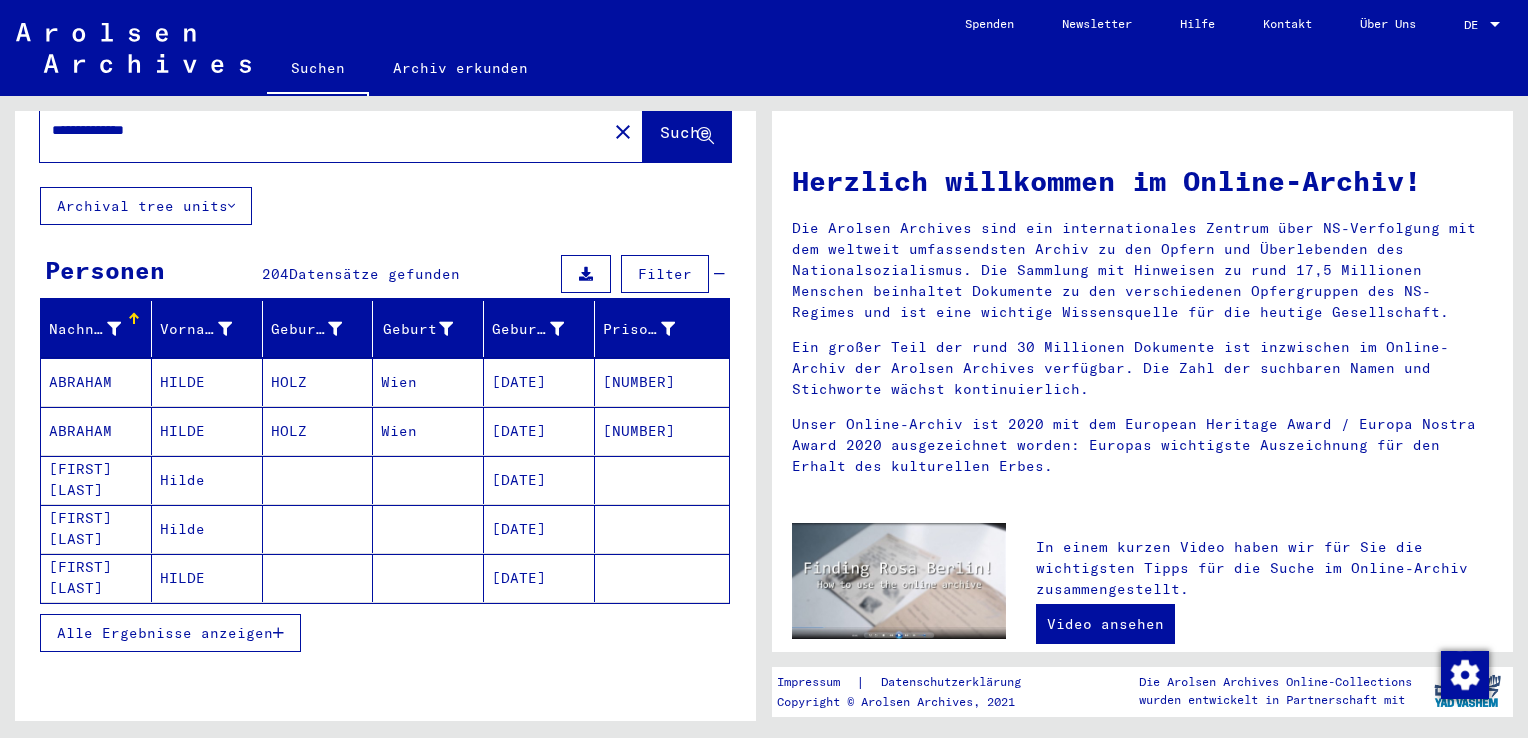 scroll, scrollTop: 200, scrollLeft: 0, axis: vertical 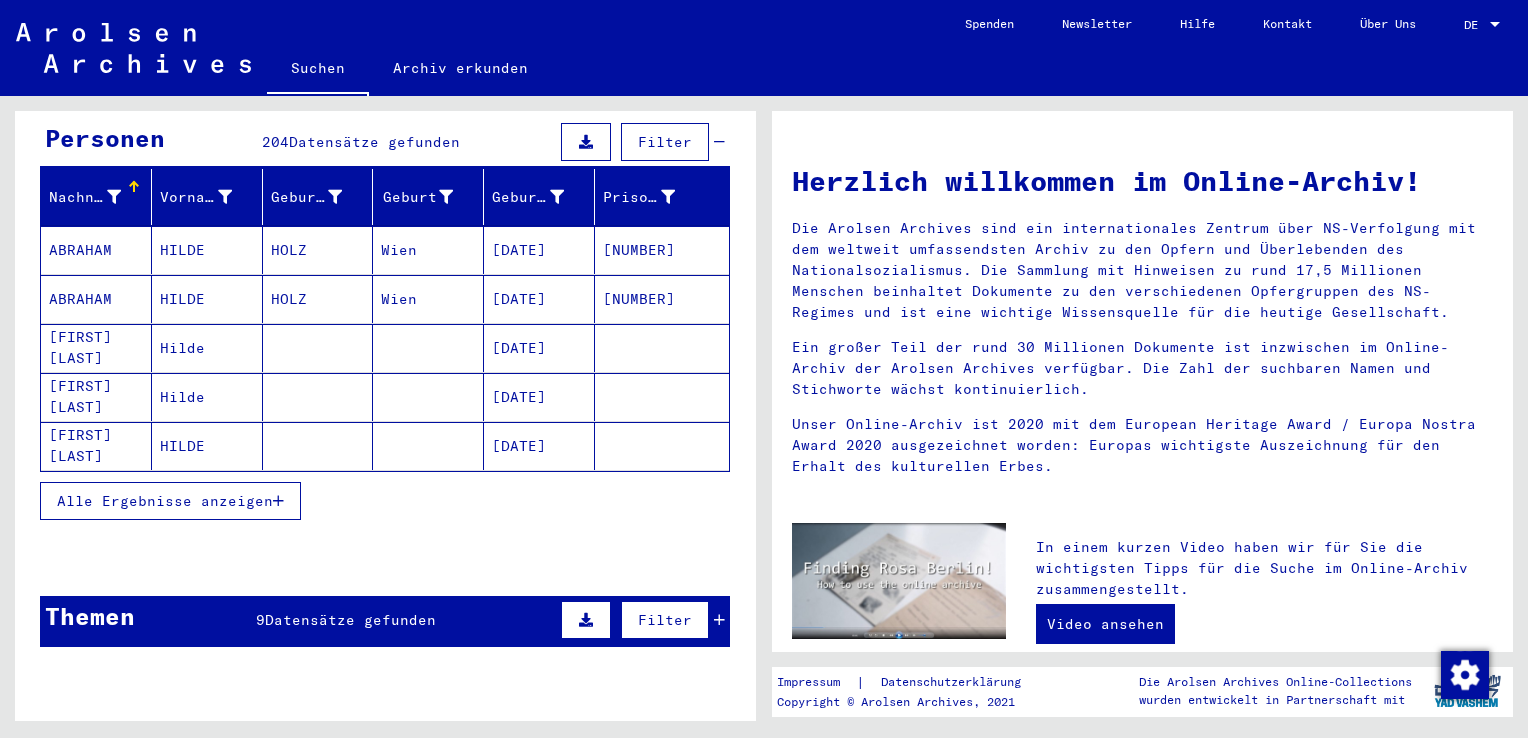 click on "Hilde" at bounding box center (207, 446) 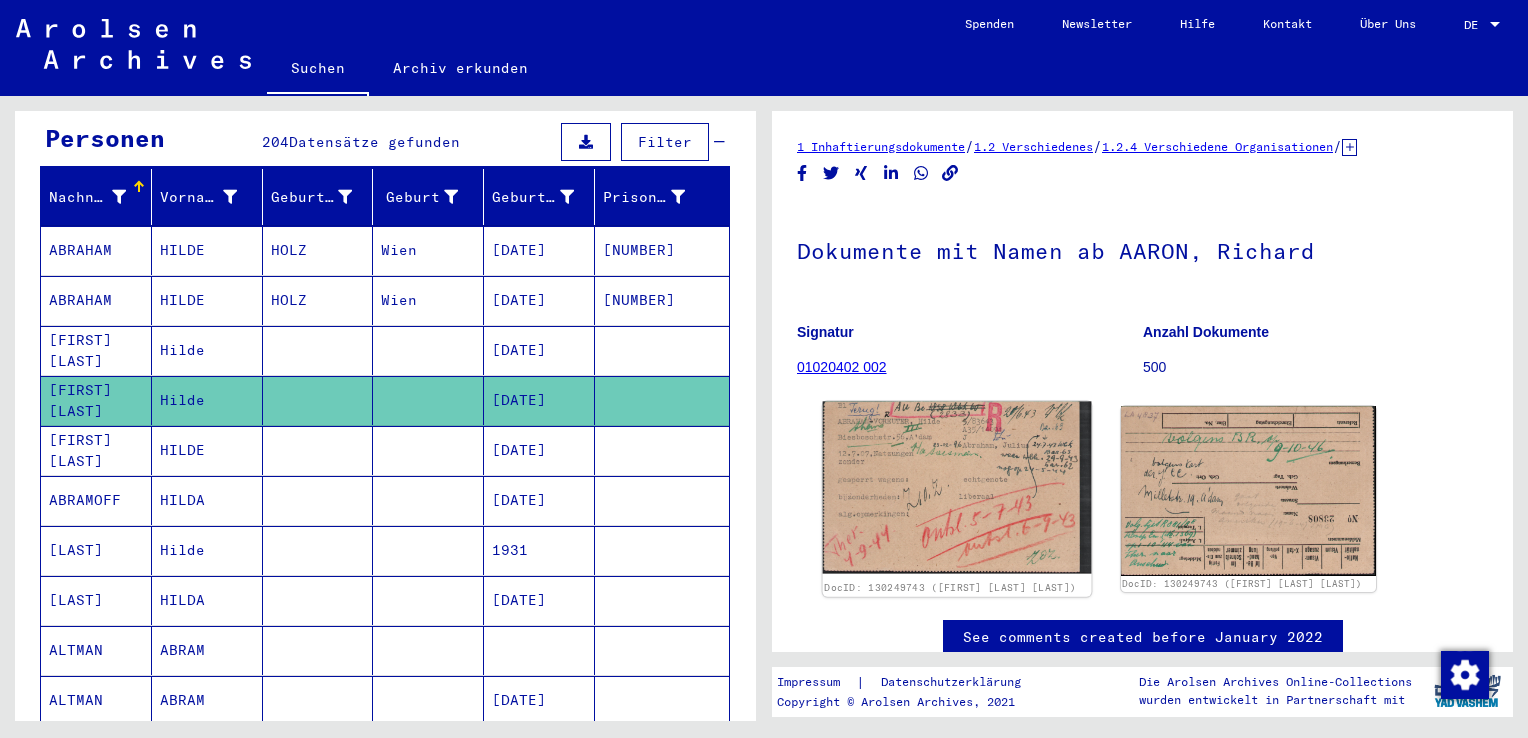 click 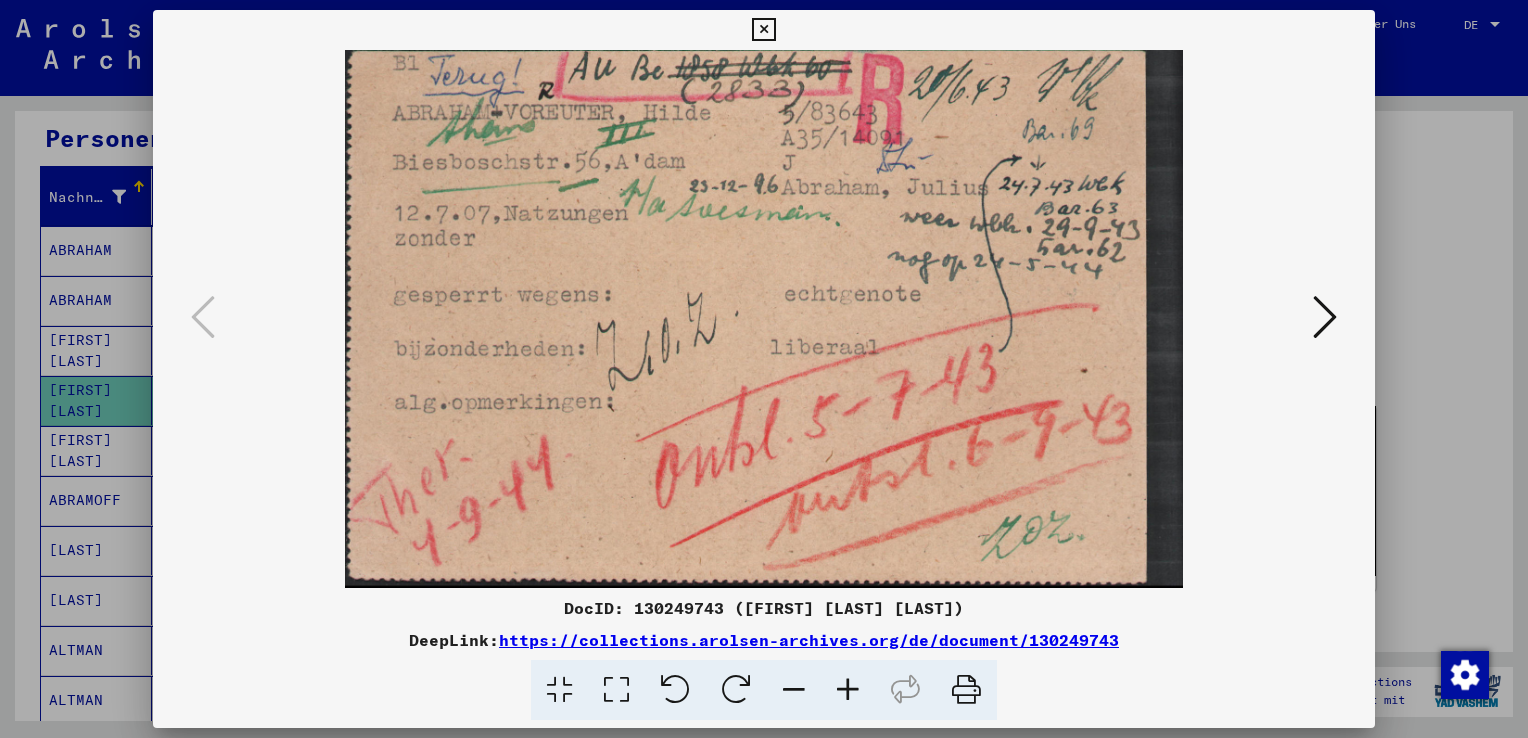 click at bounding box center (1325, 317) 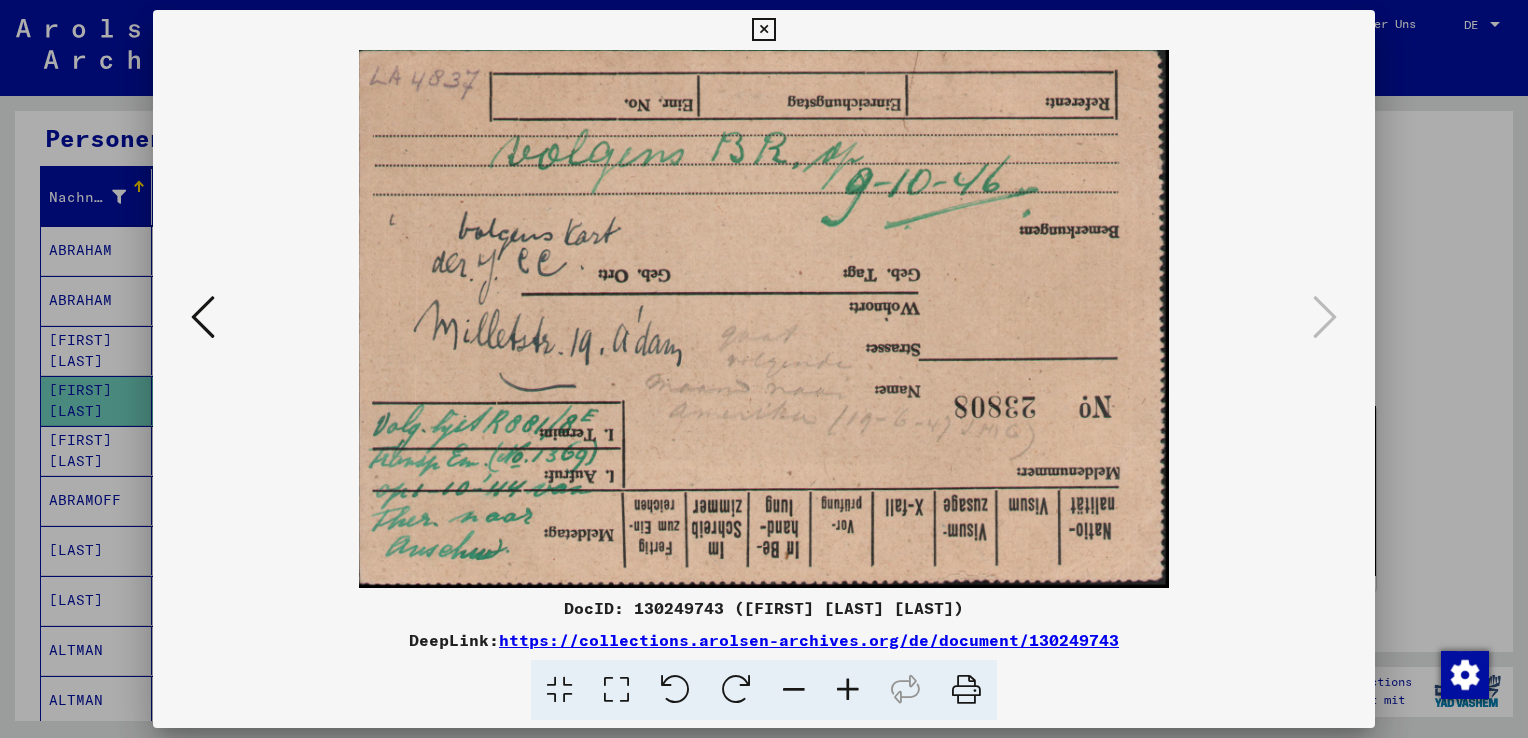 click at bounding box center [203, 317] 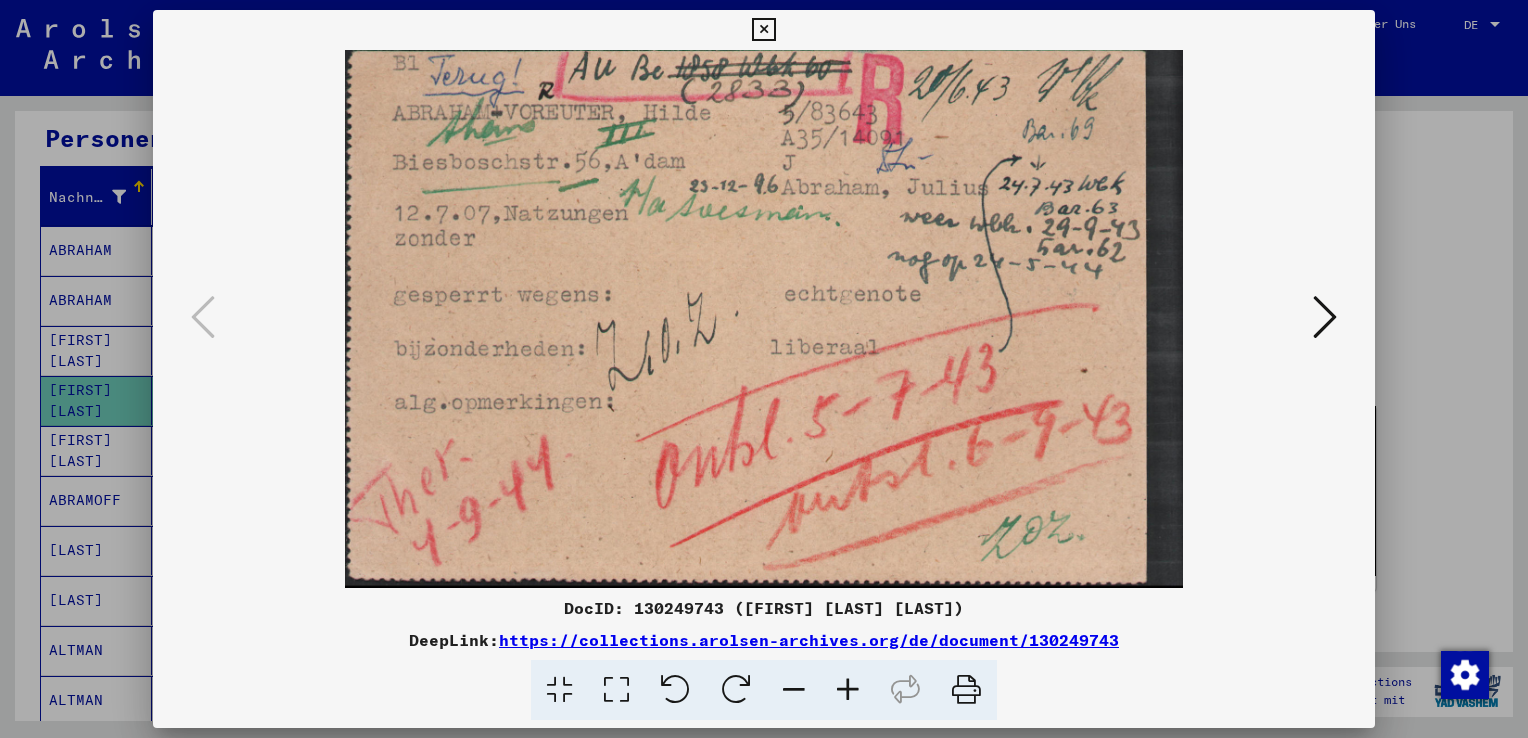 click at bounding box center [763, 30] 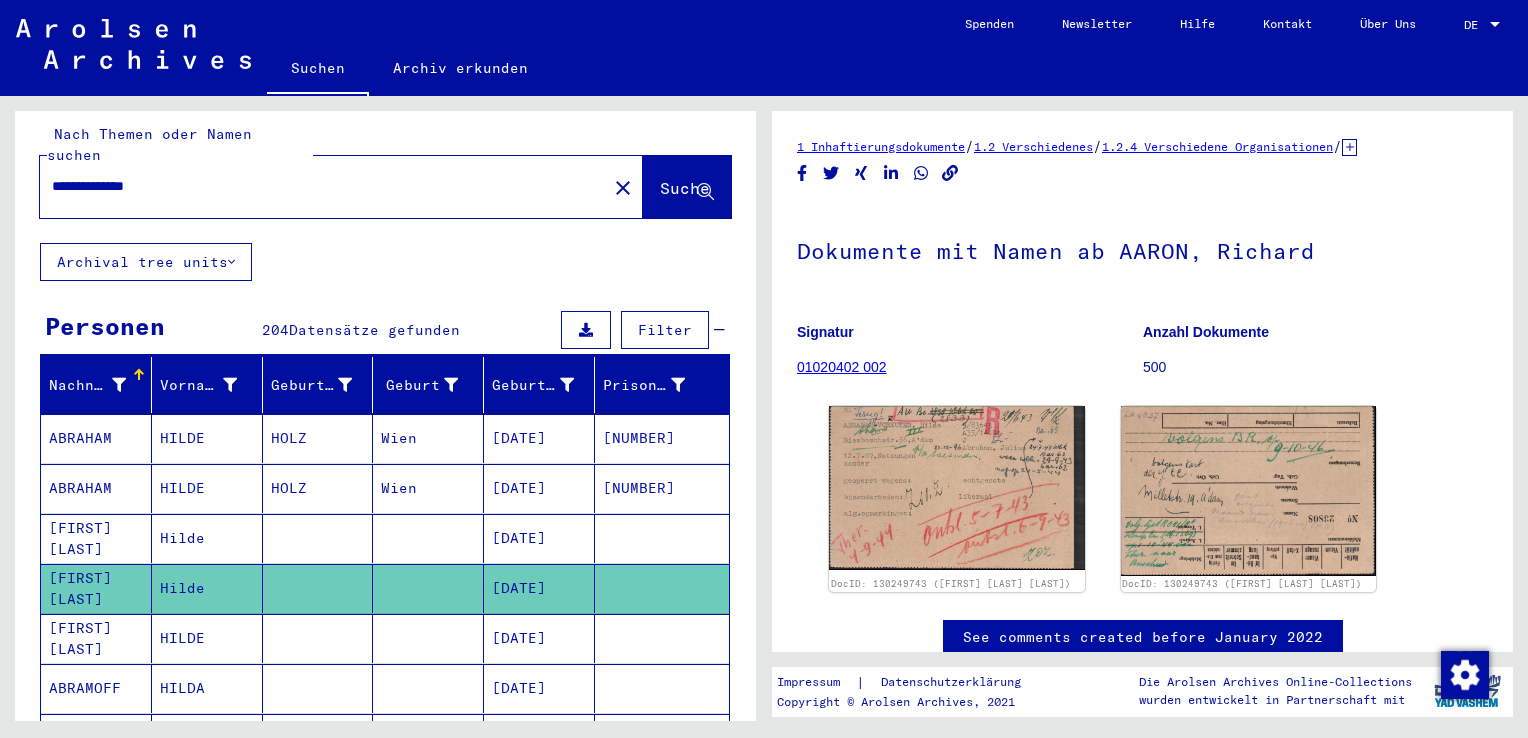 scroll, scrollTop: 0, scrollLeft: 0, axis: both 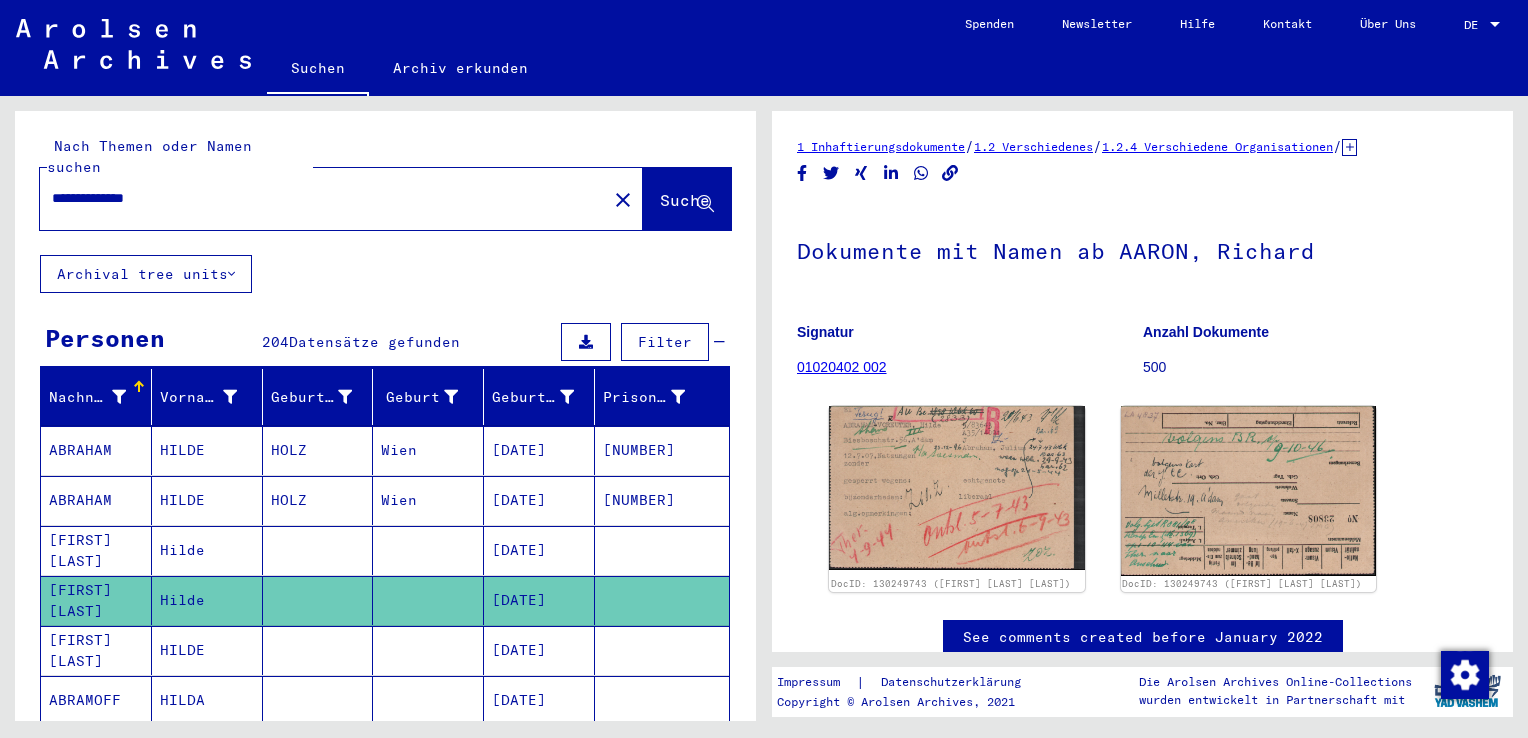 drag, startPoint x: 174, startPoint y: 182, endPoint x: 54, endPoint y: 186, distance: 120.06665 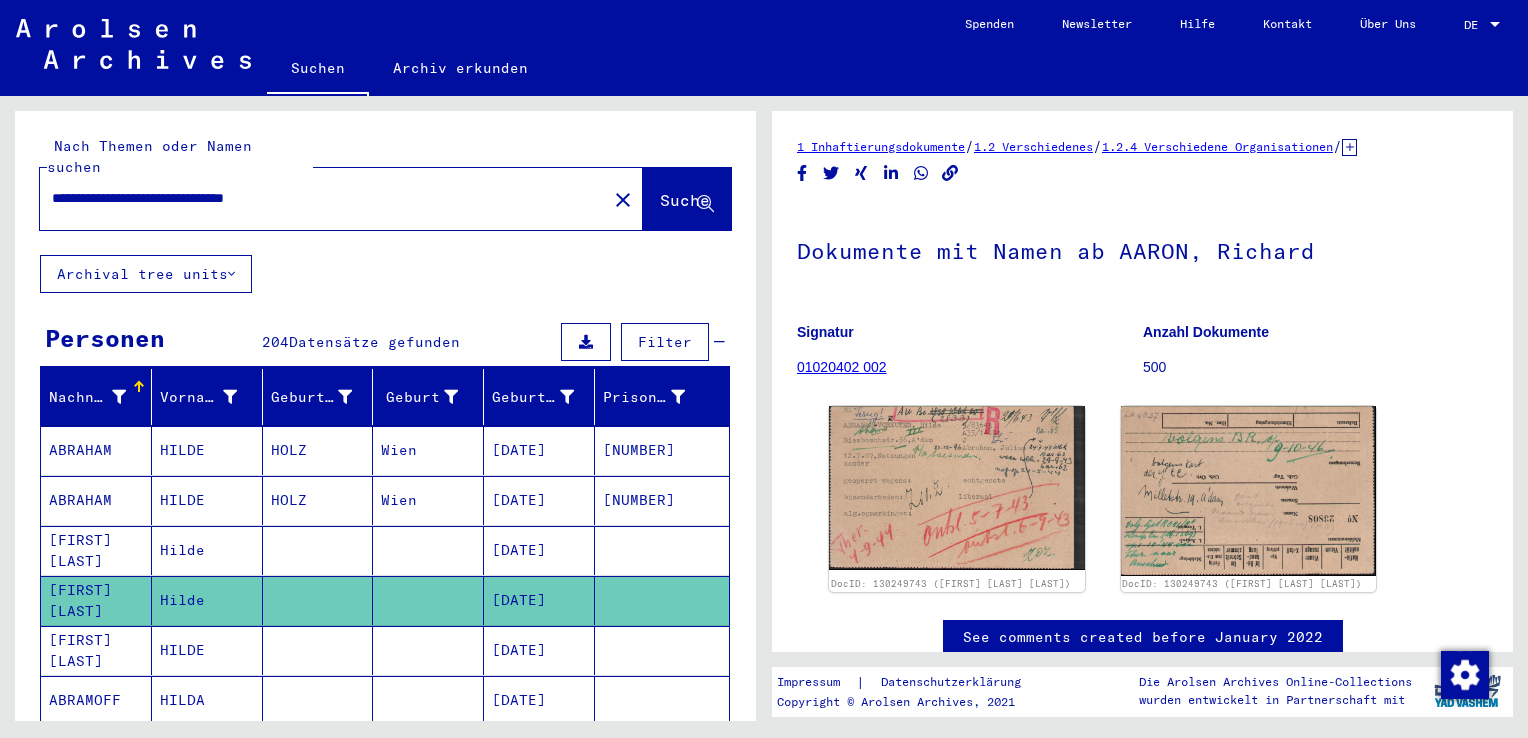 click on "Suche" 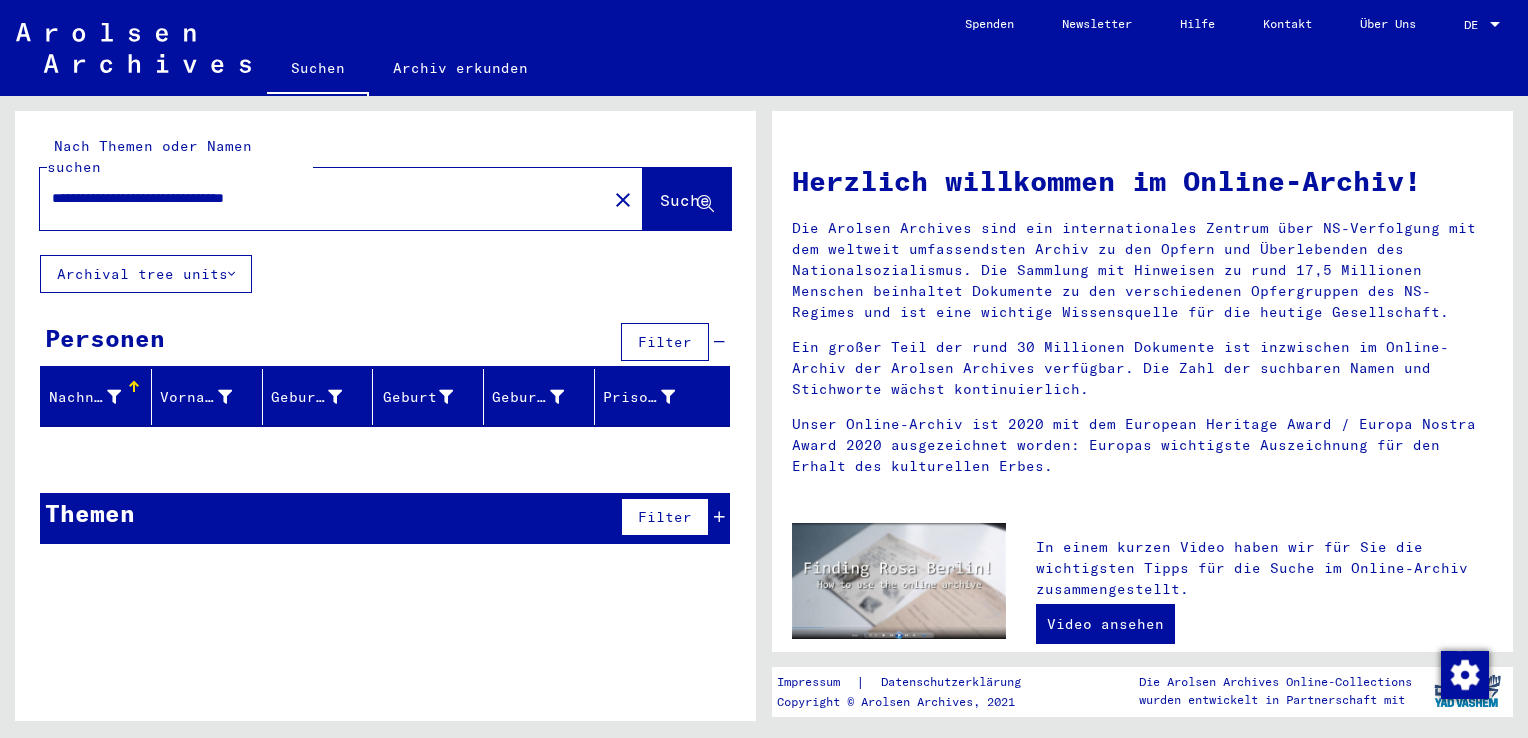 click on "**********" at bounding box center [317, 198] 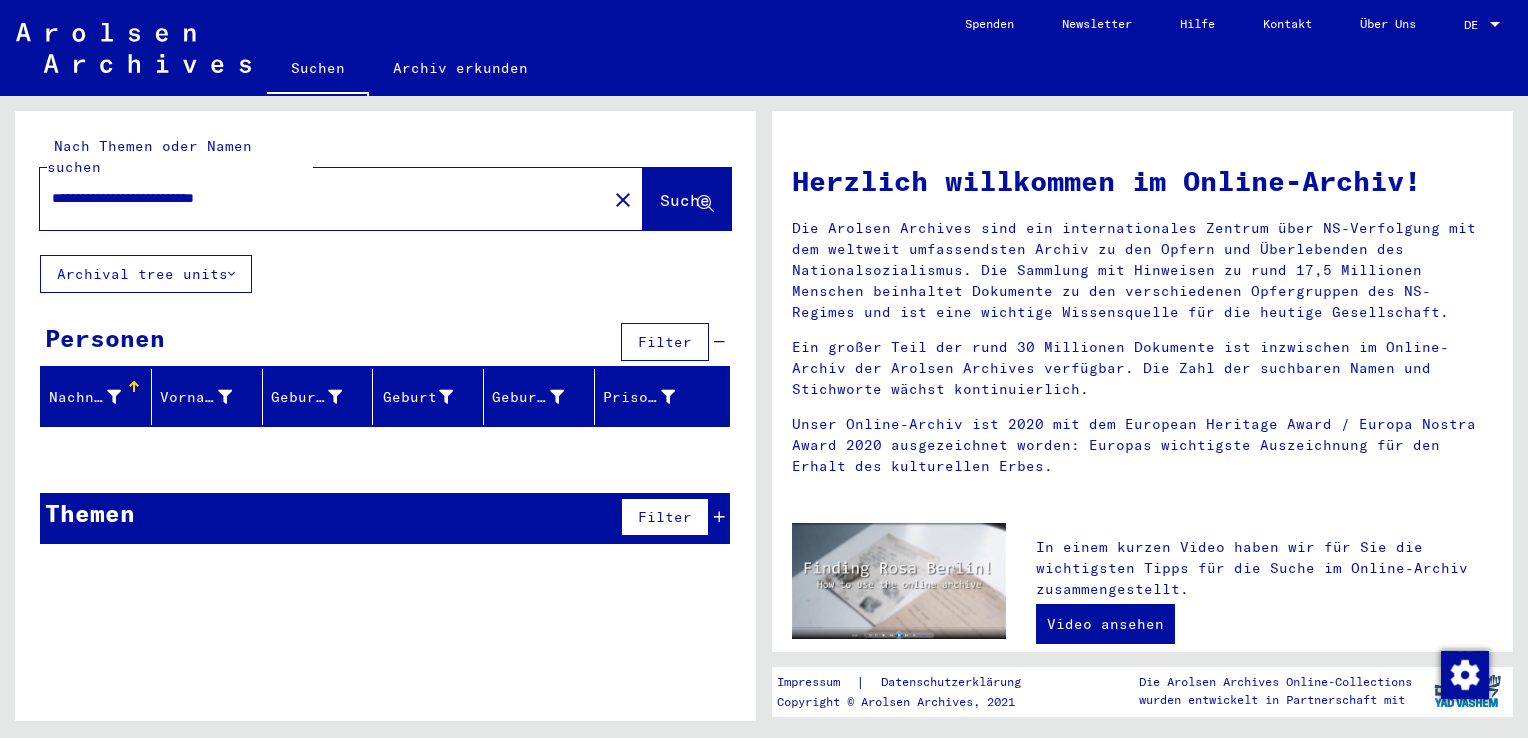 type on "**********" 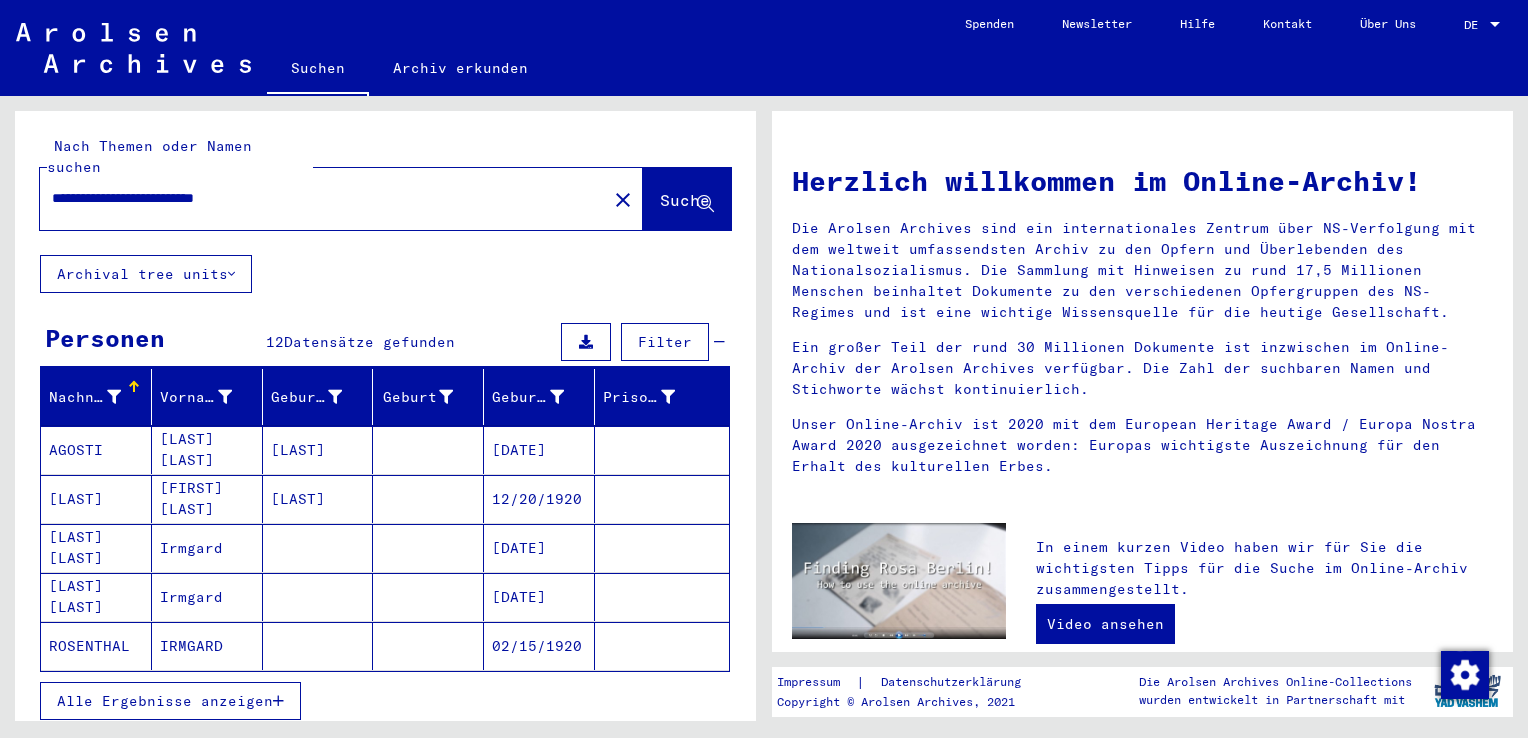 scroll, scrollTop: 100, scrollLeft: 0, axis: vertical 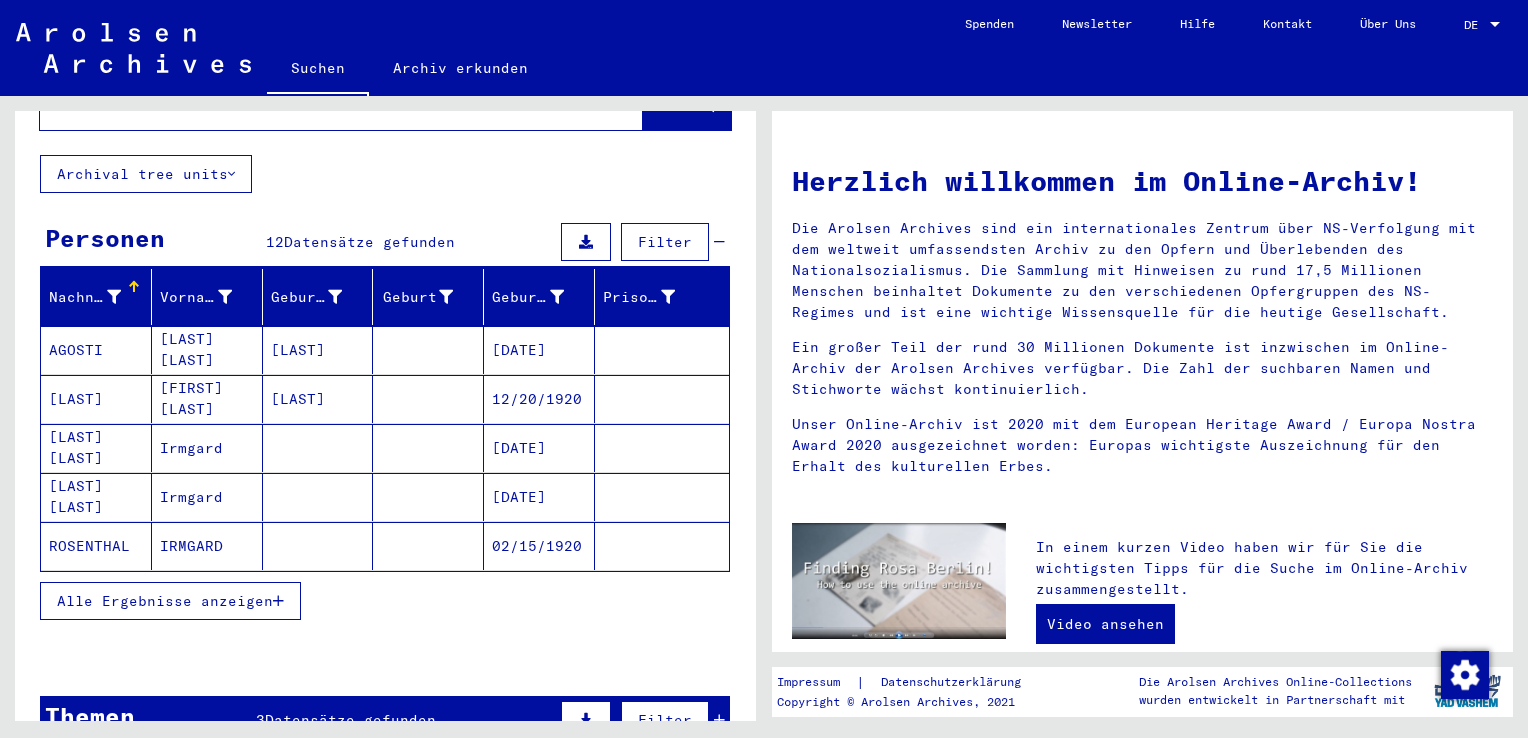 click at bounding box center (278, 601) 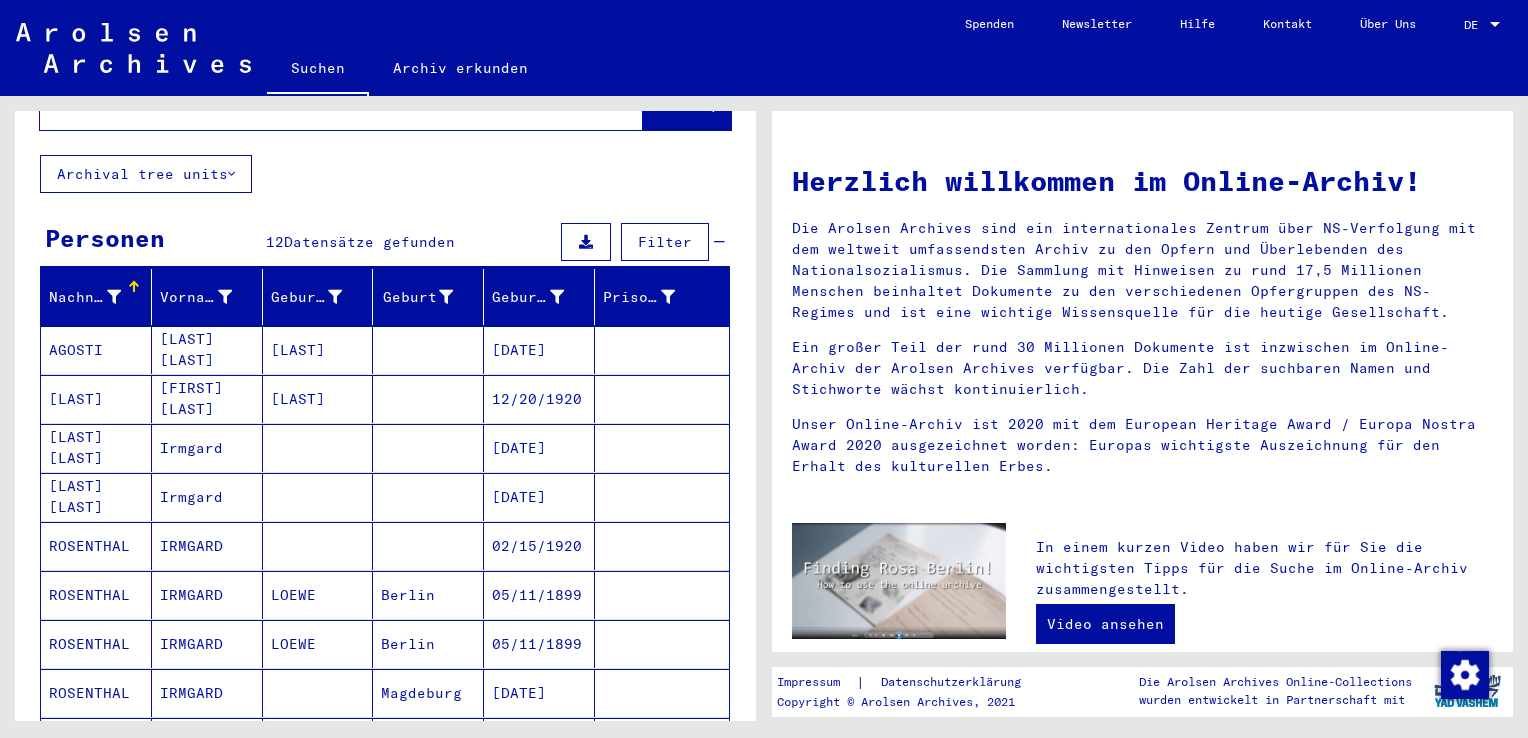 click on "02/15/1920" at bounding box center [539, 595] 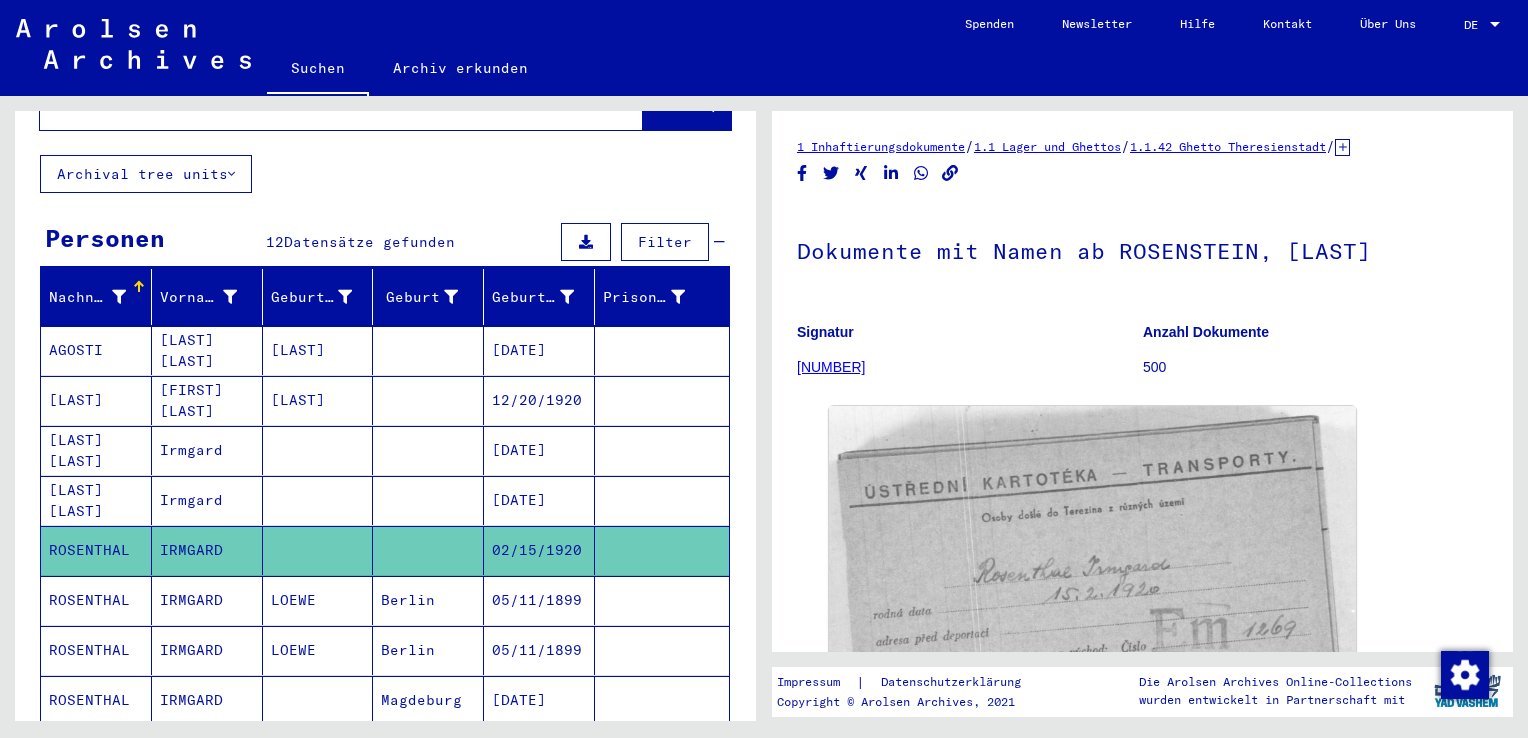 scroll, scrollTop: 0, scrollLeft: 0, axis: both 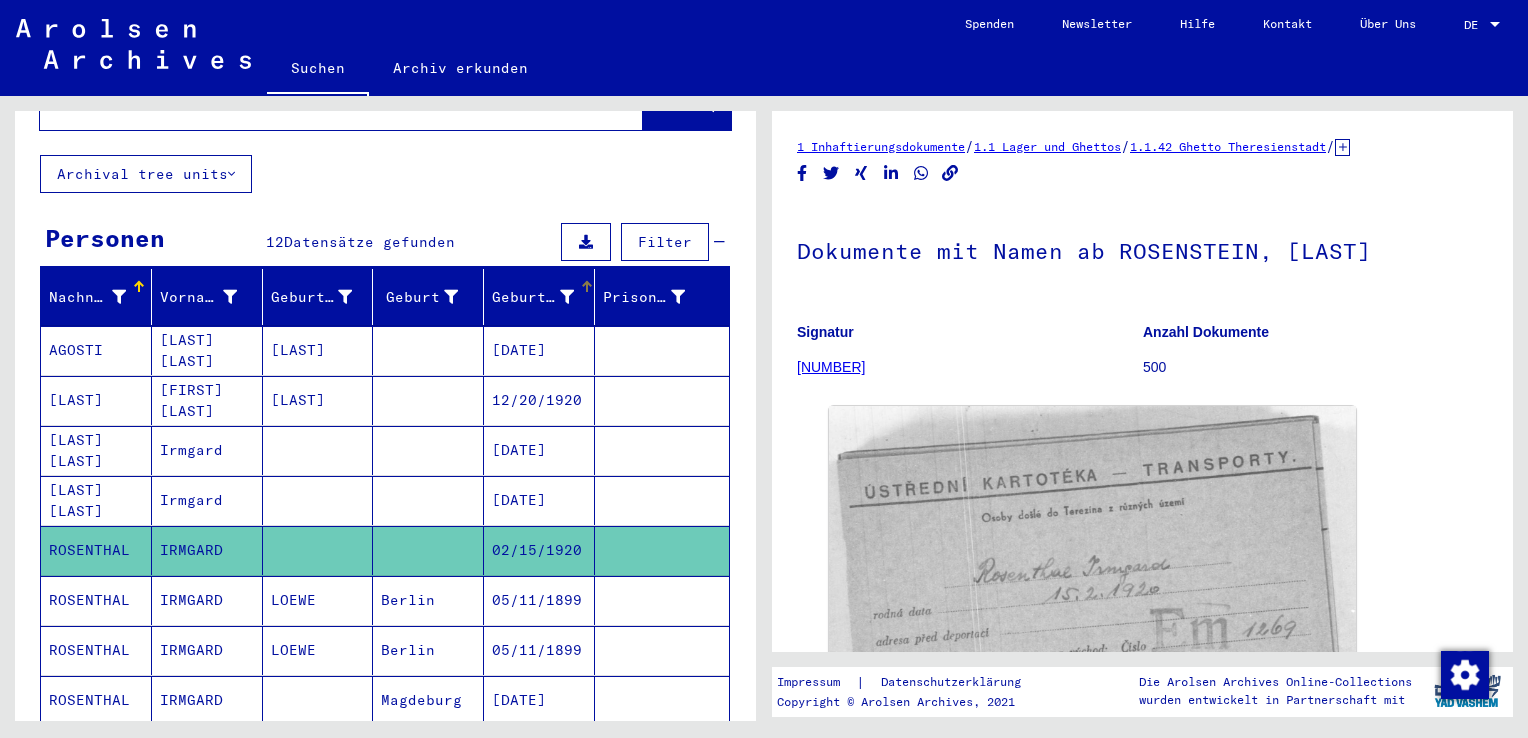 click at bounding box center (585, 284) 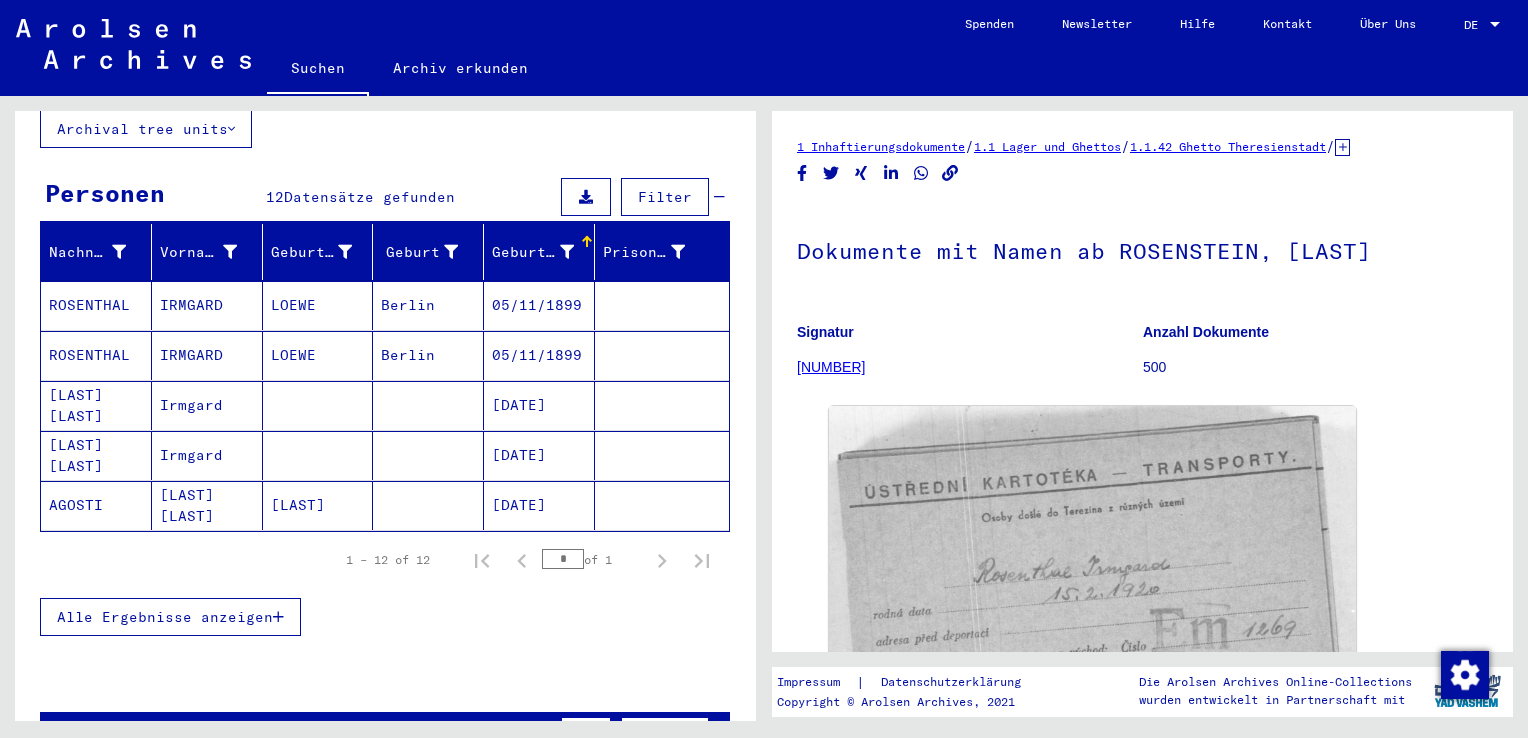 scroll, scrollTop: 100, scrollLeft: 0, axis: vertical 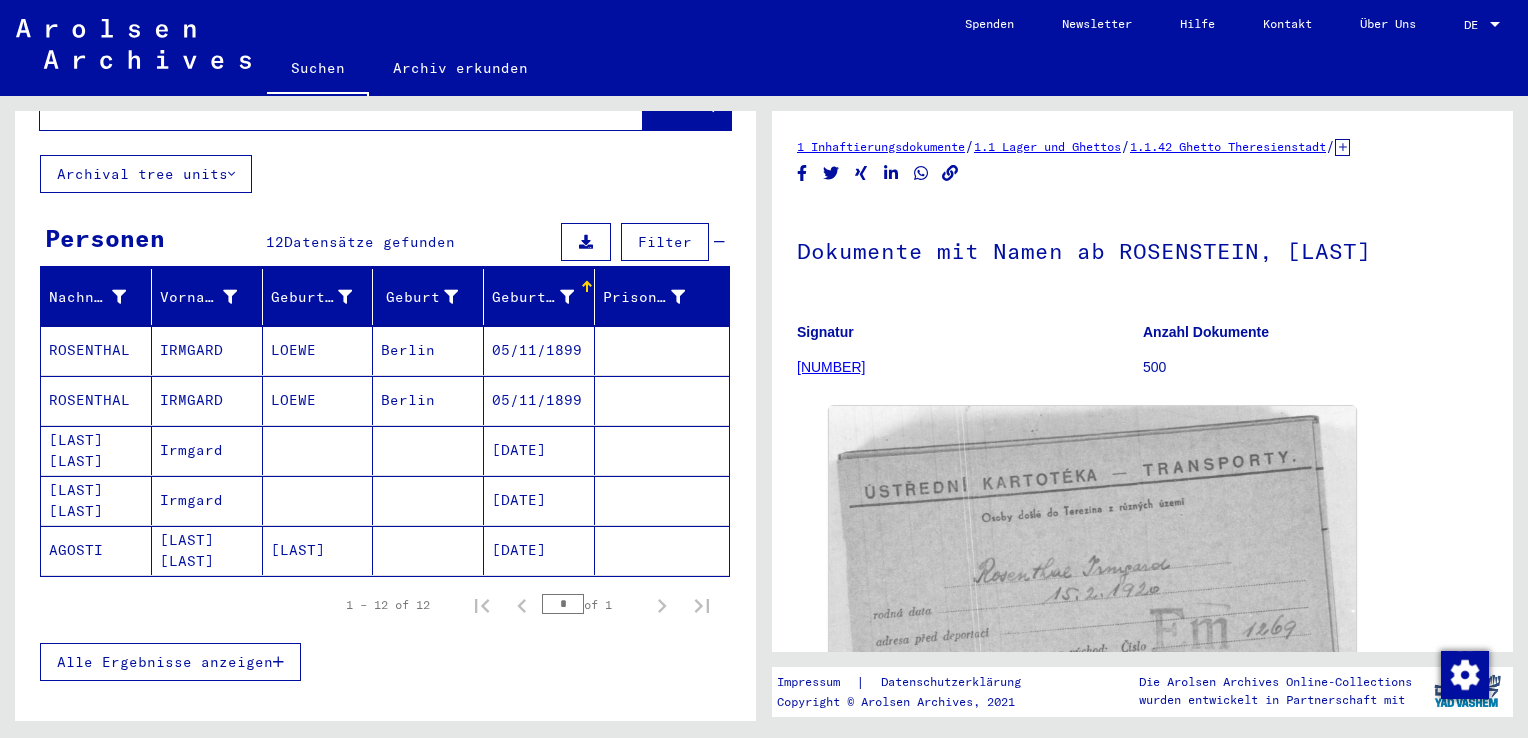 click on "05/11/1899" at bounding box center (539, 400) 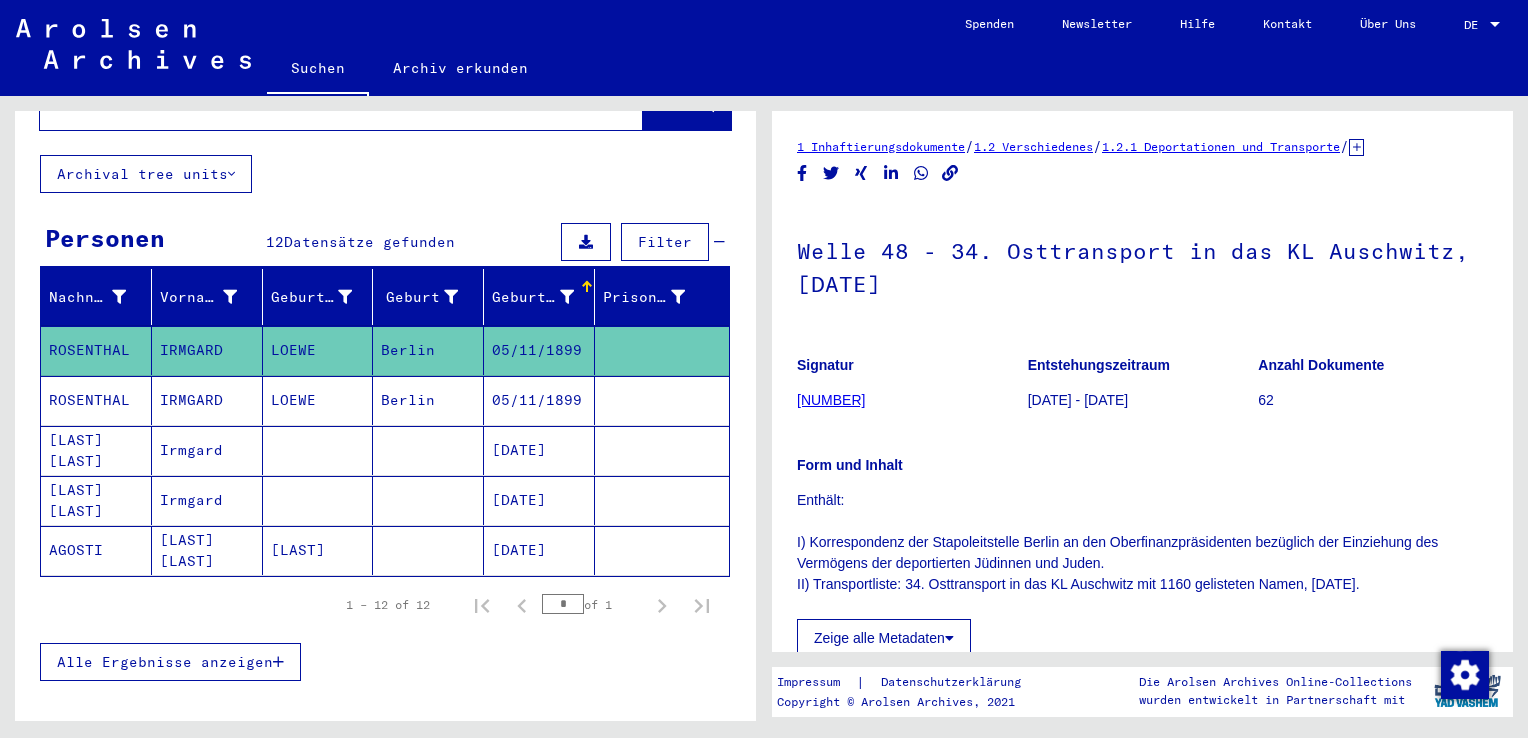scroll, scrollTop: 0, scrollLeft: 0, axis: both 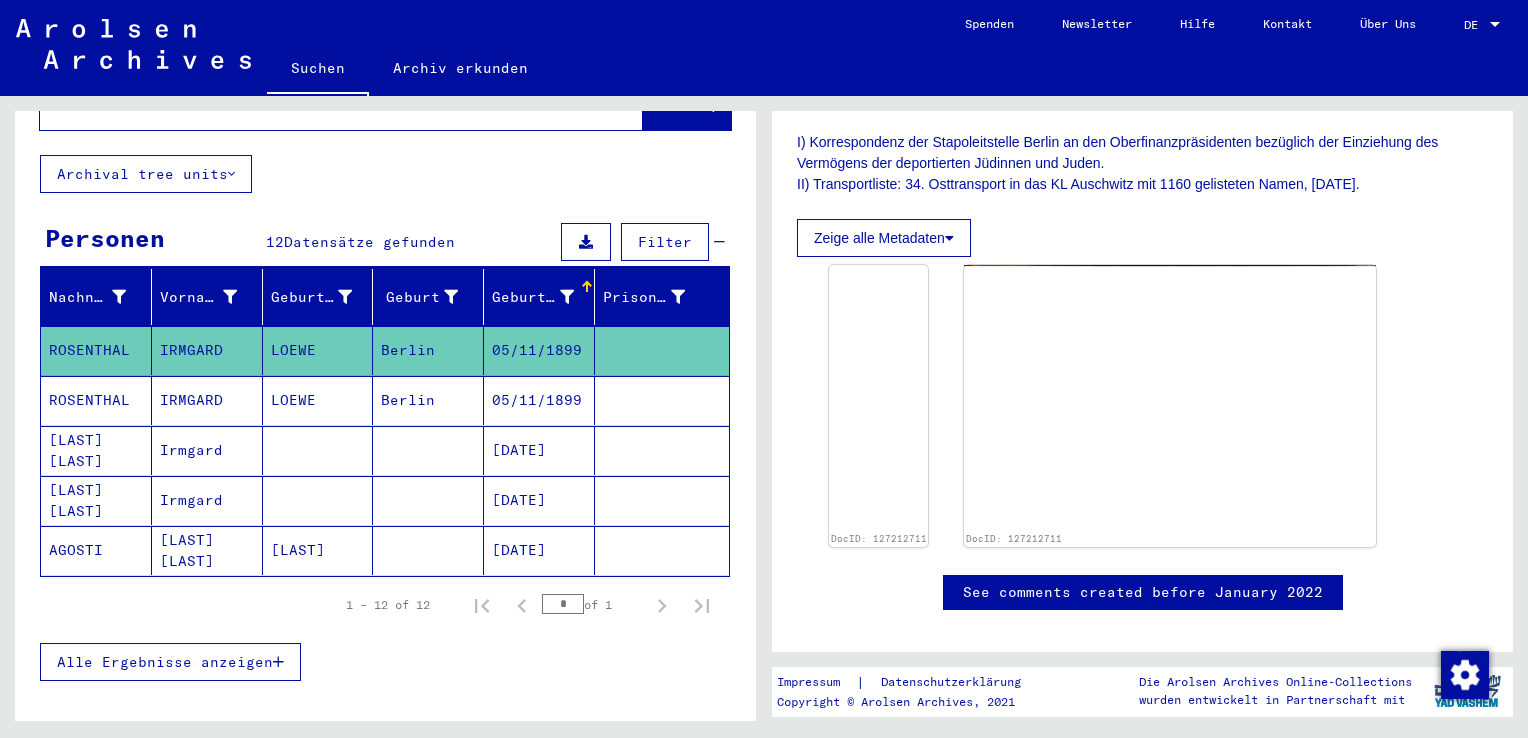 click on "05/11/1899" at bounding box center [539, 450] 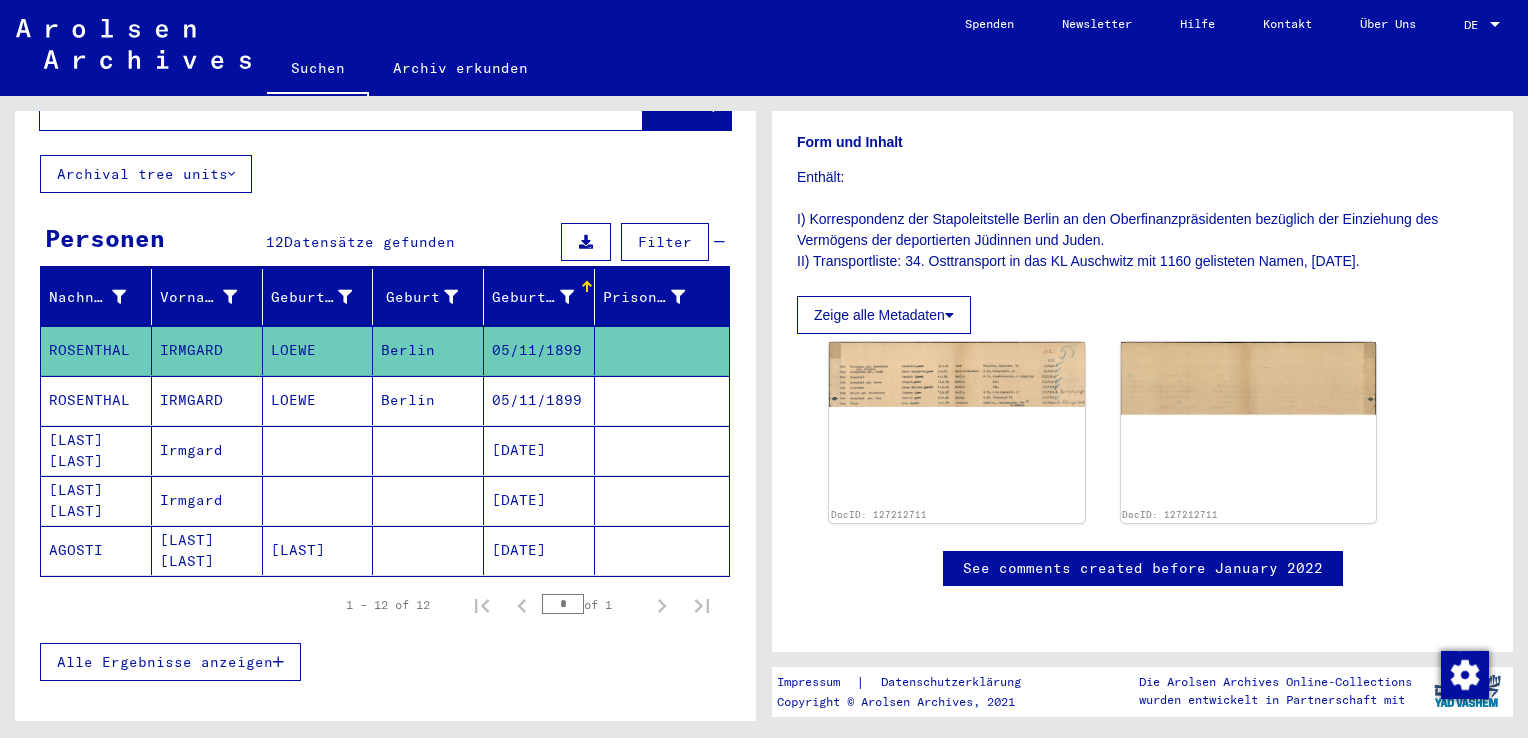 scroll, scrollTop: 0, scrollLeft: 0, axis: both 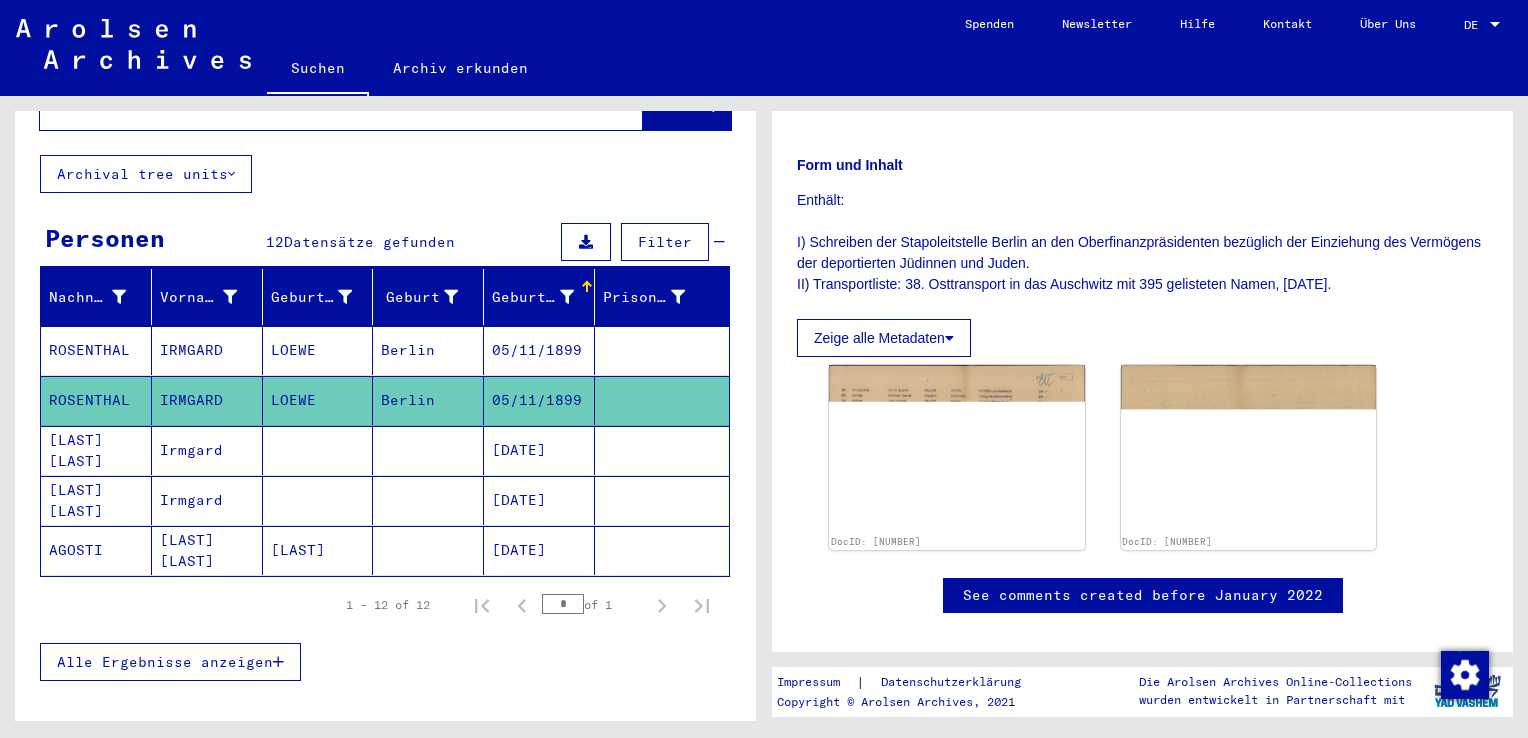 click at bounding box center [278, 662] 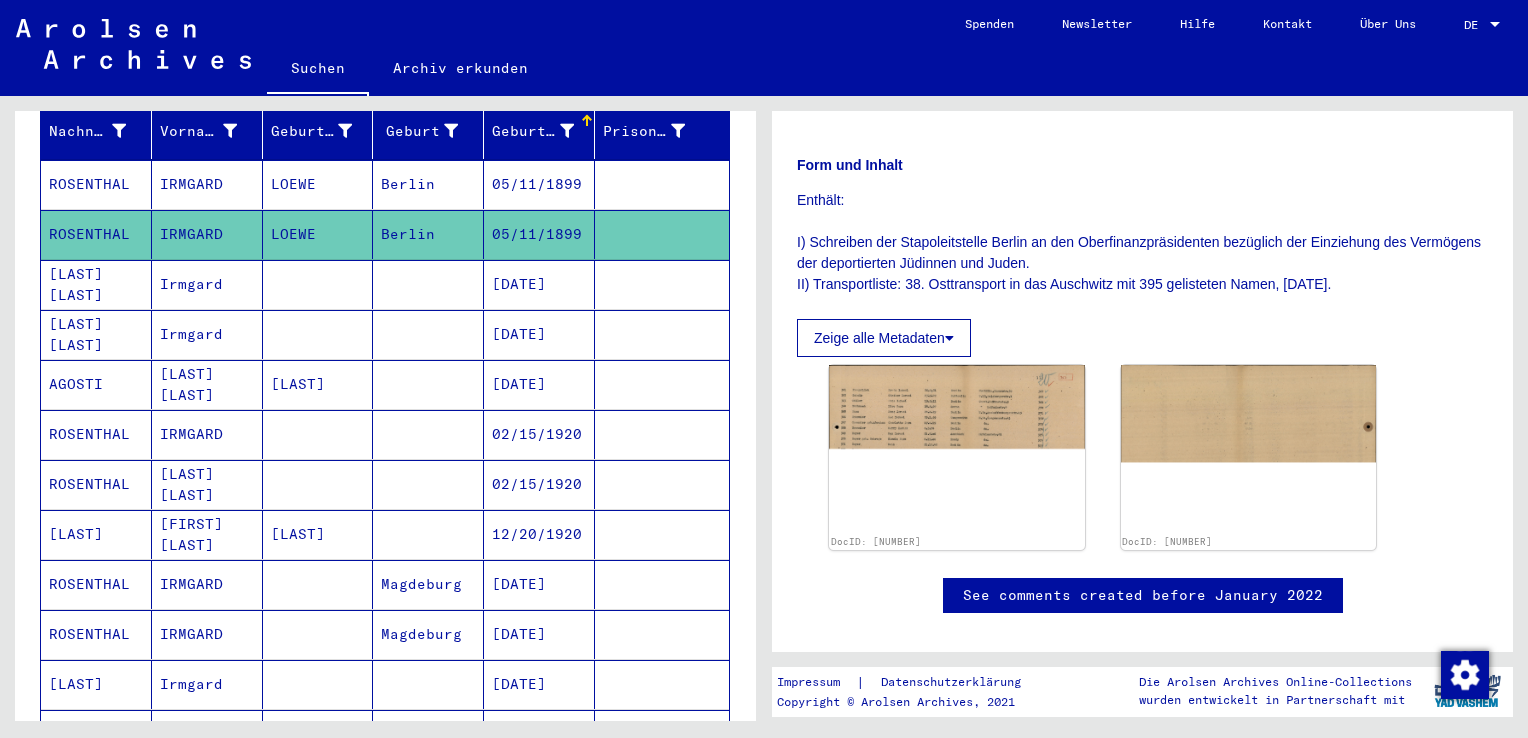 scroll, scrollTop: 300, scrollLeft: 0, axis: vertical 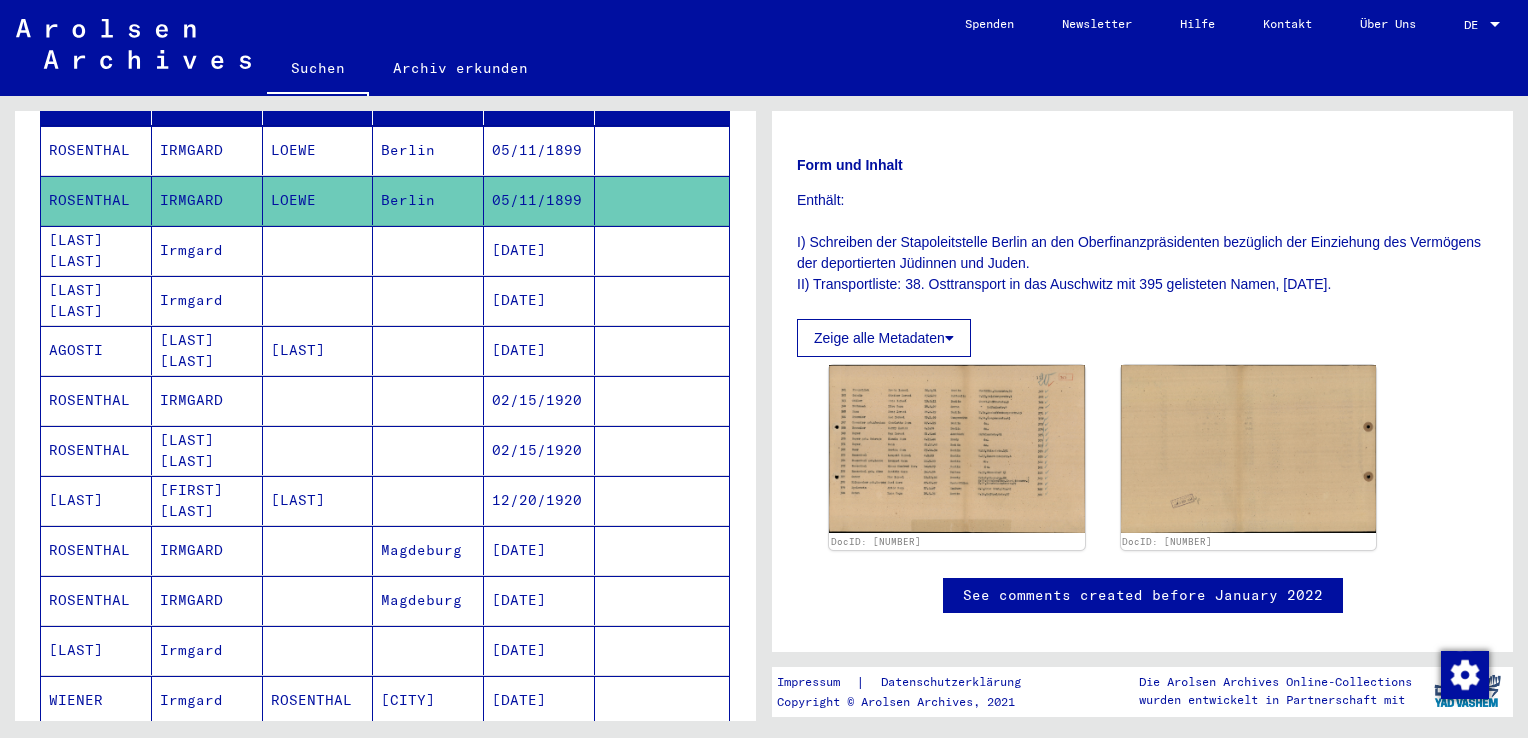 click on "02/15/1920" at bounding box center (539, 450) 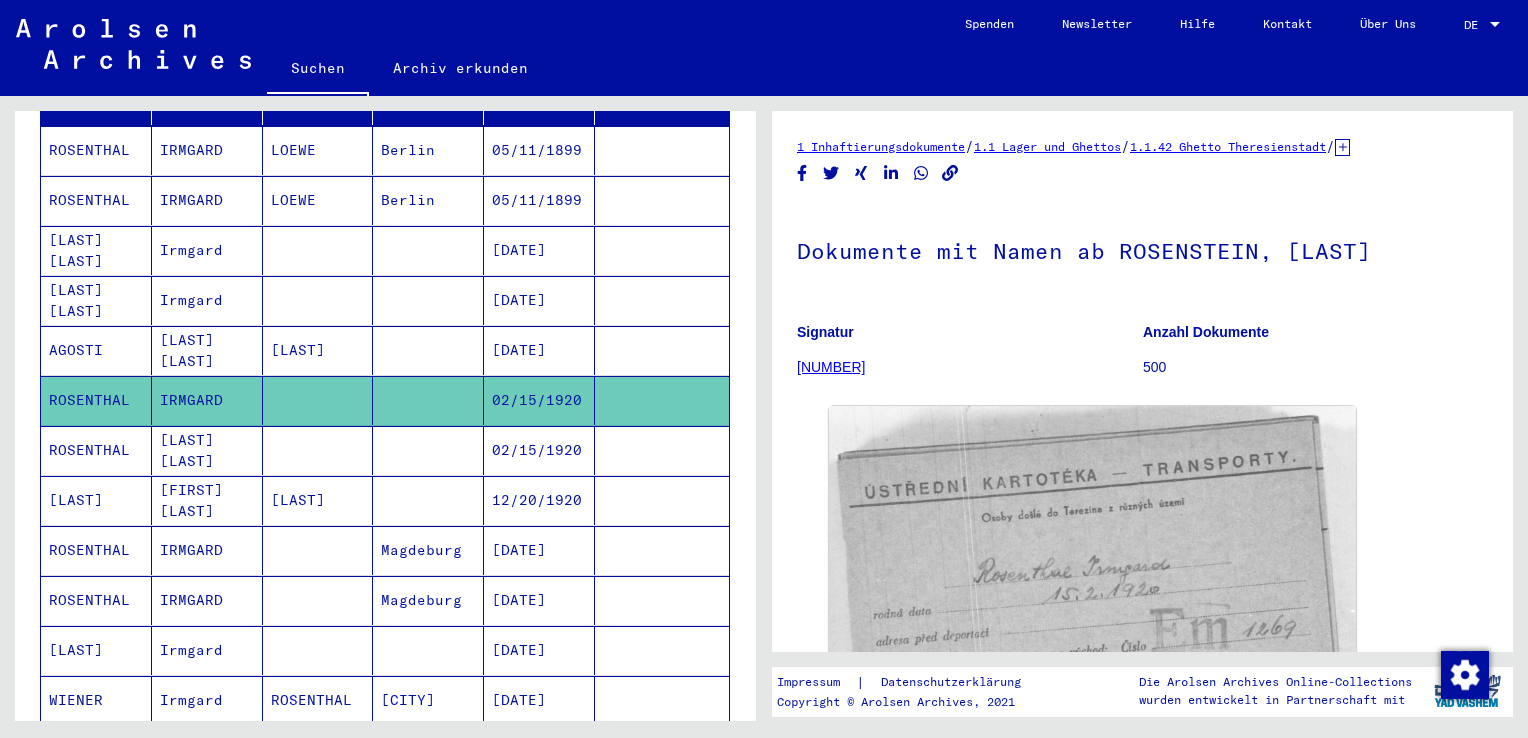 scroll, scrollTop: 0, scrollLeft: 0, axis: both 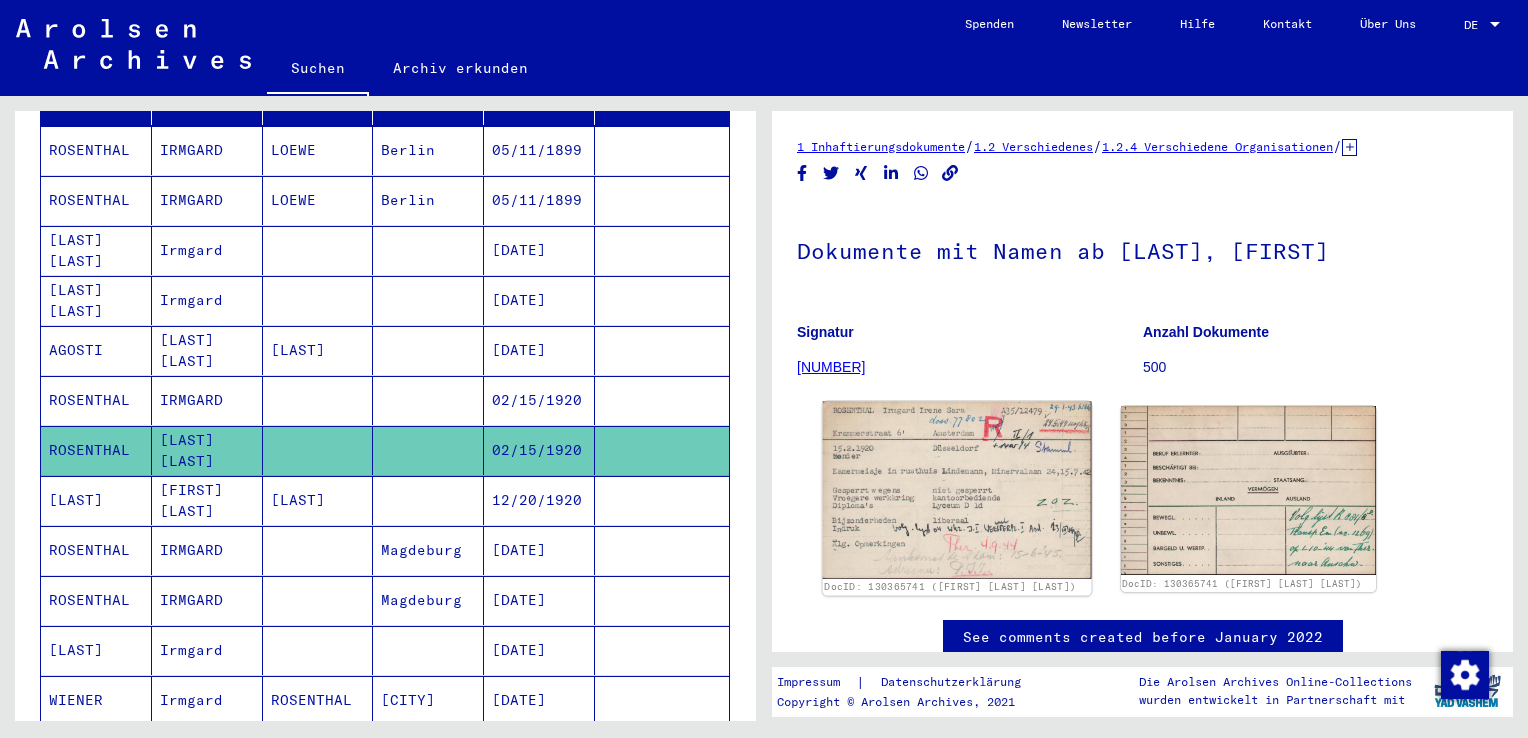 click 